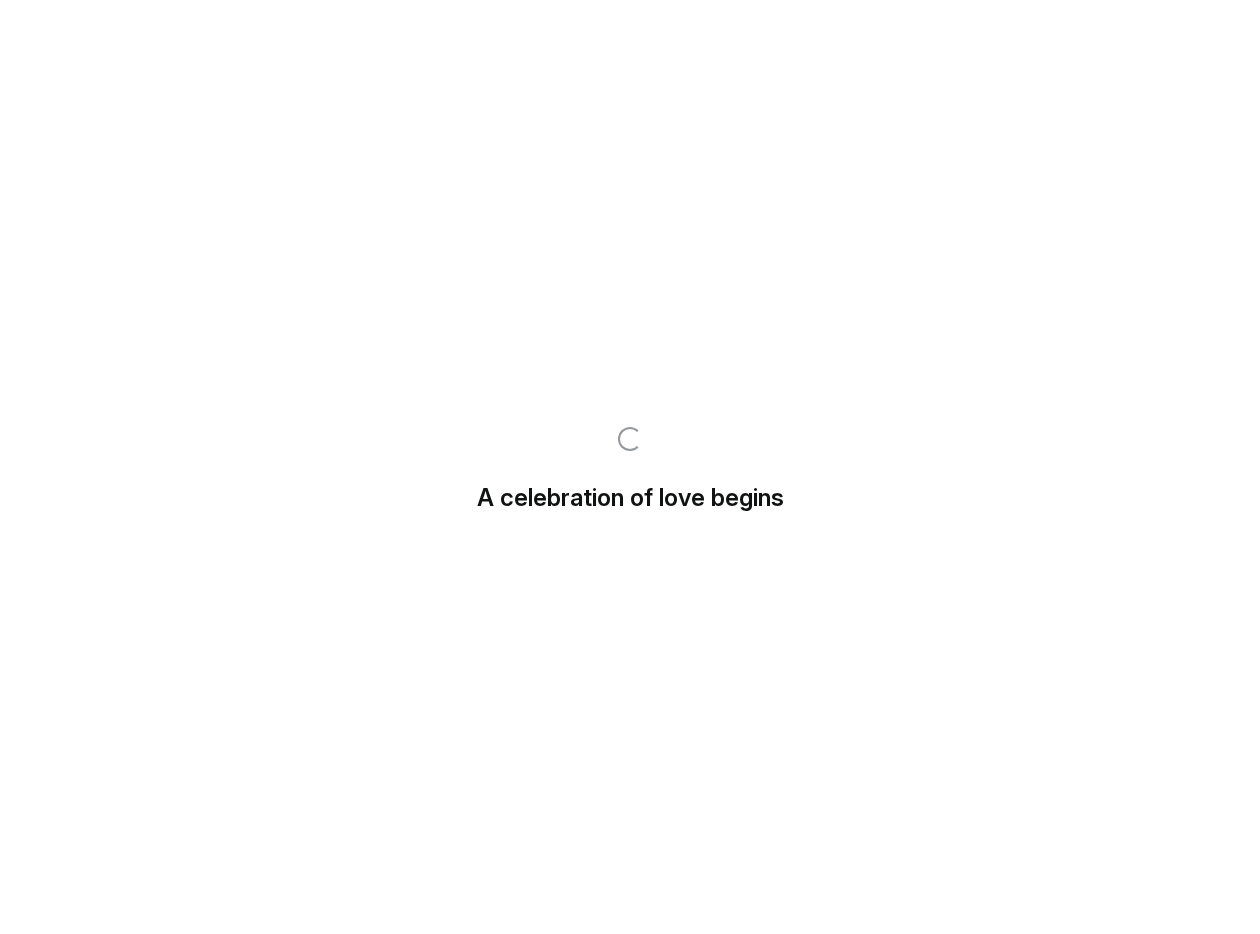 scroll, scrollTop: 0, scrollLeft: 0, axis: both 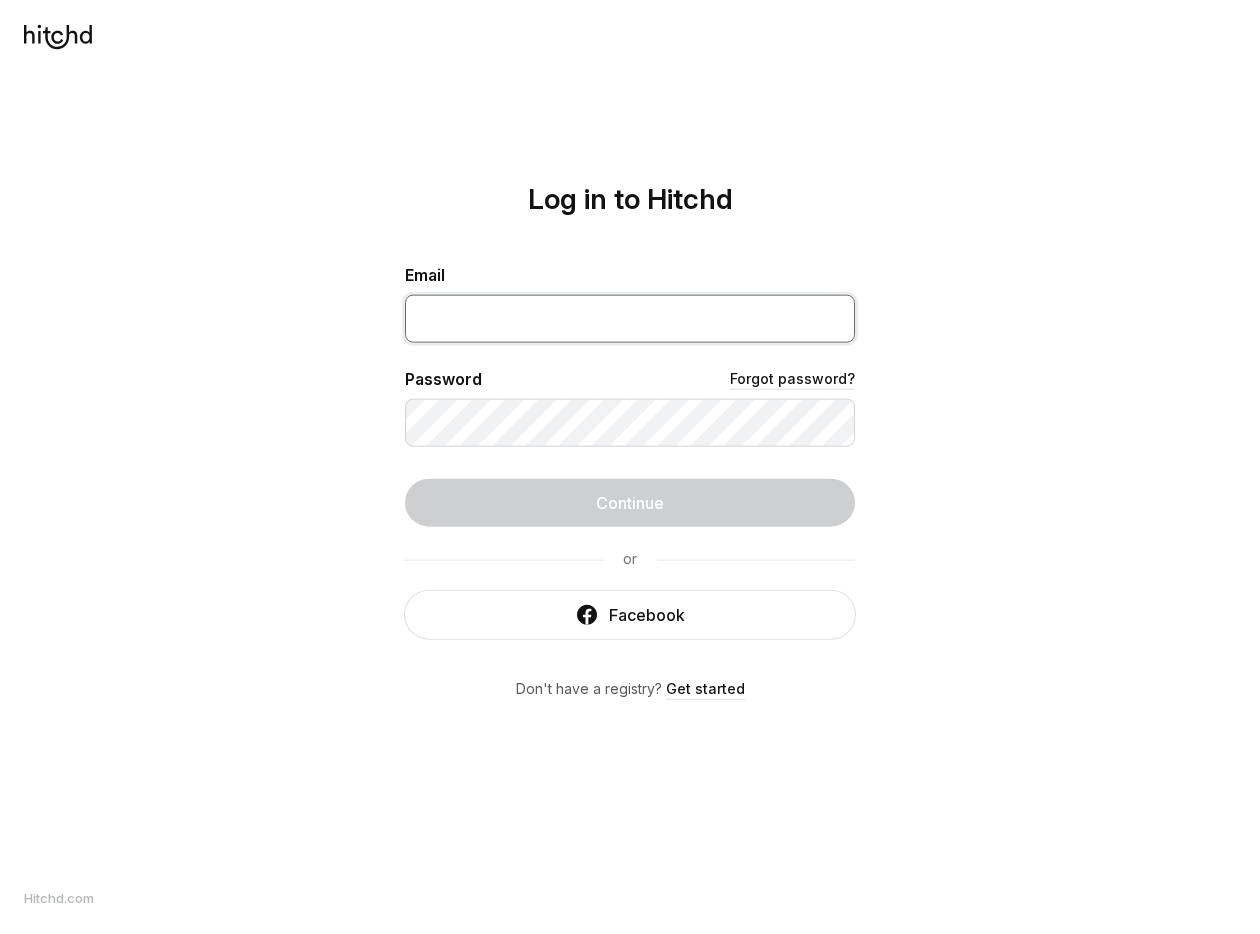 type on "[EMAIL]" 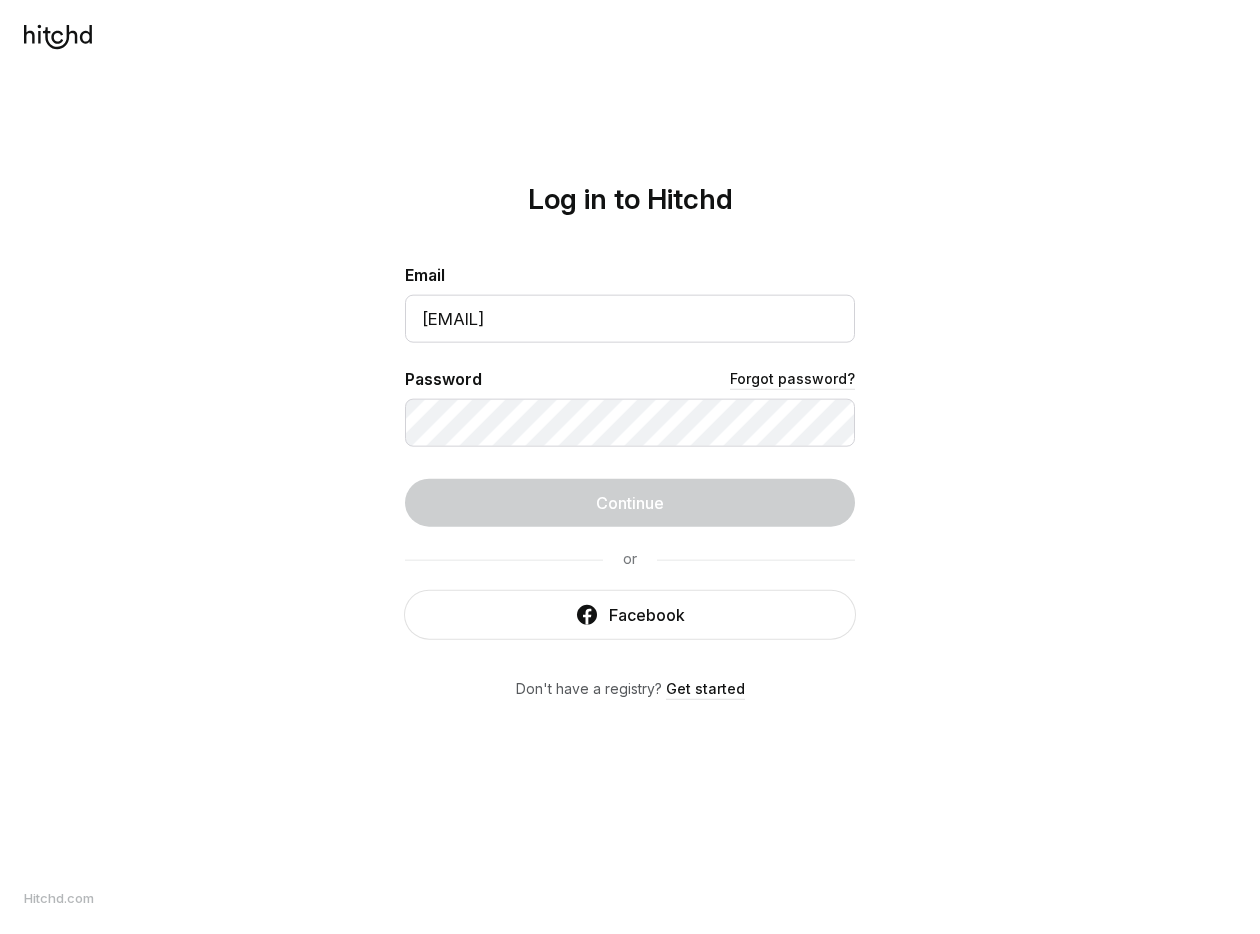 click on "Log in to Hitchd
Email
[EMAIL]
Password
Forgot password?
Continue
or
Facebook
Don't have a registry?
Get started" at bounding box center (630, 467) 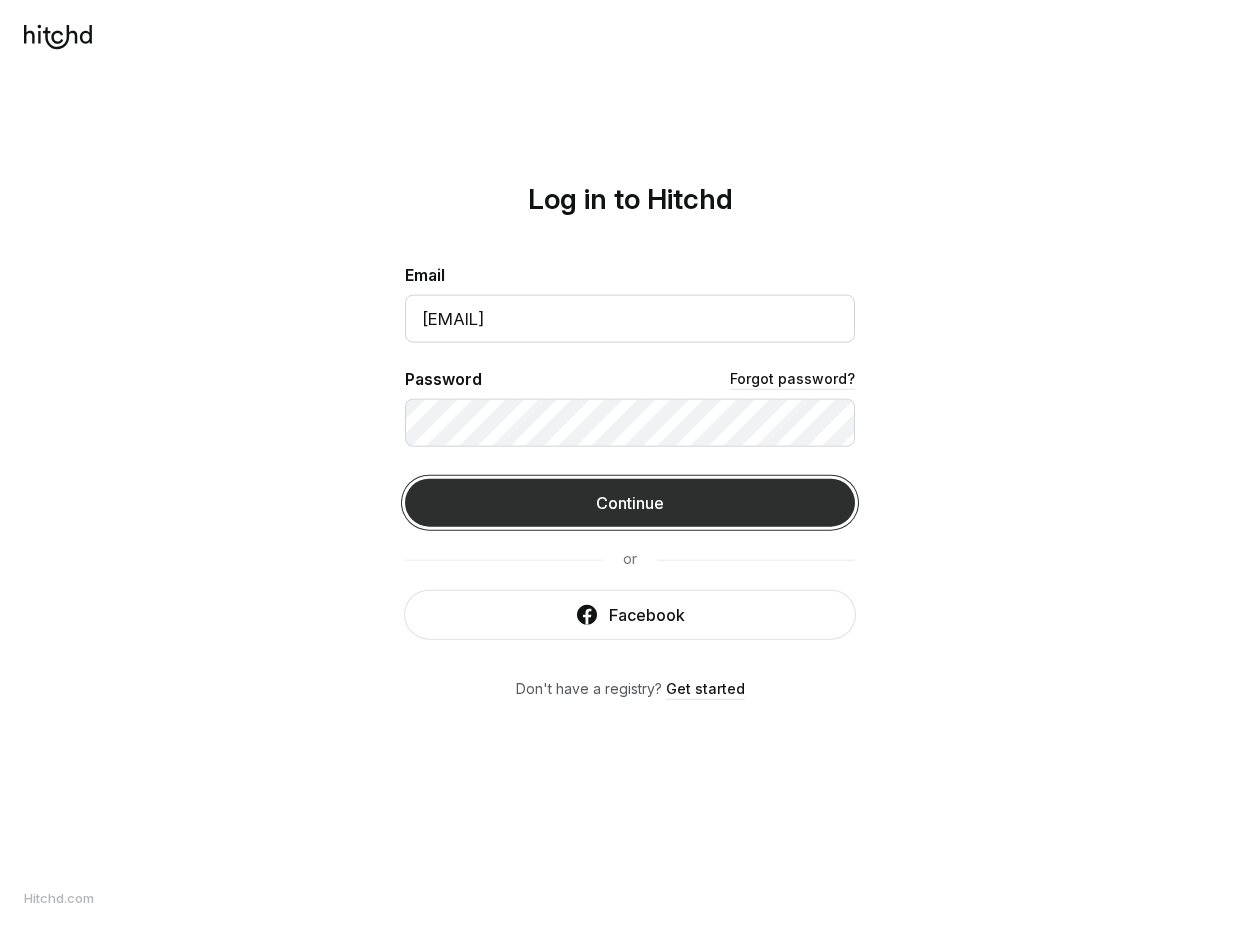 click on "Continue" at bounding box center [630, 503] 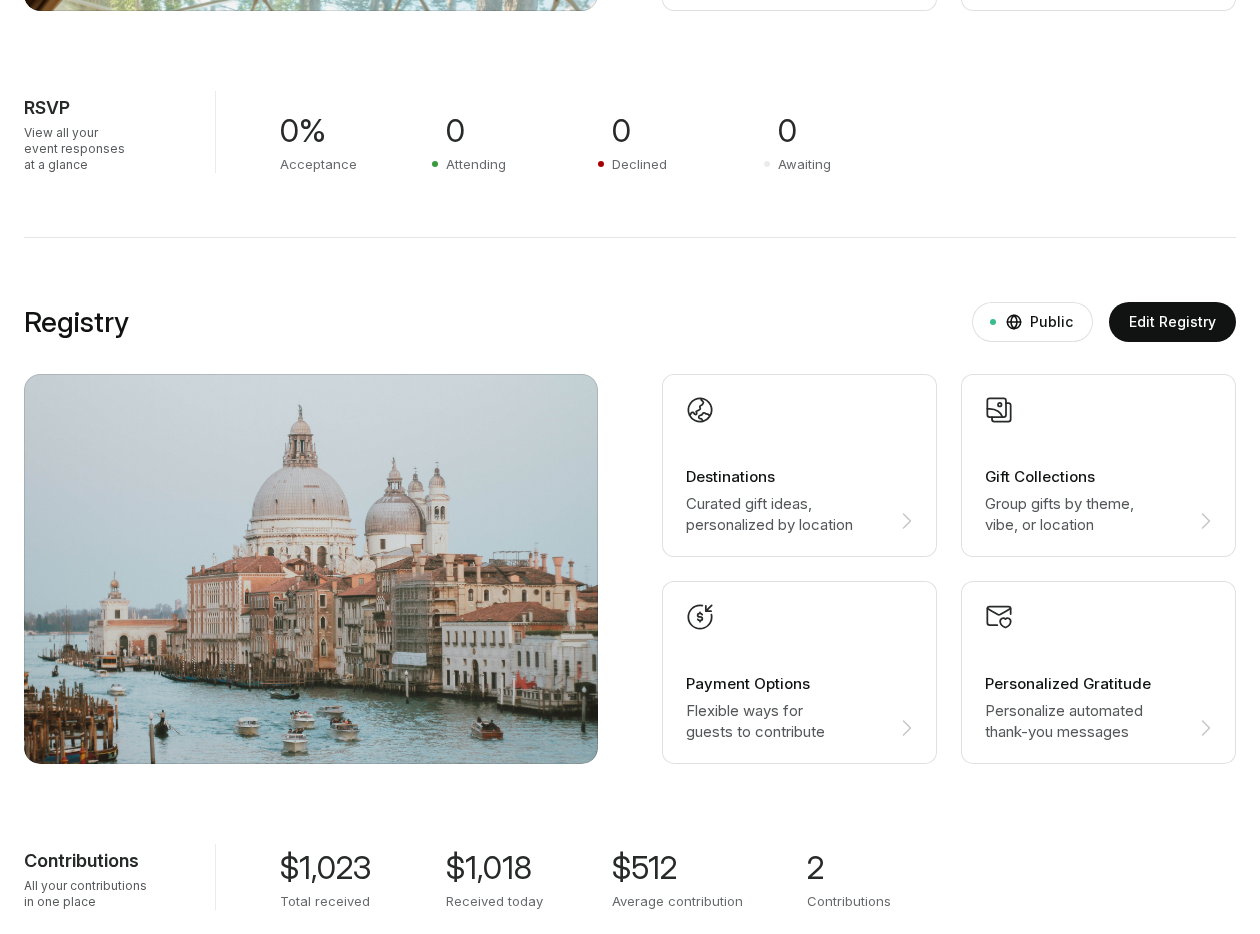 scroll, scrollTop: 883, scrollLeft: 0, axis: vertical 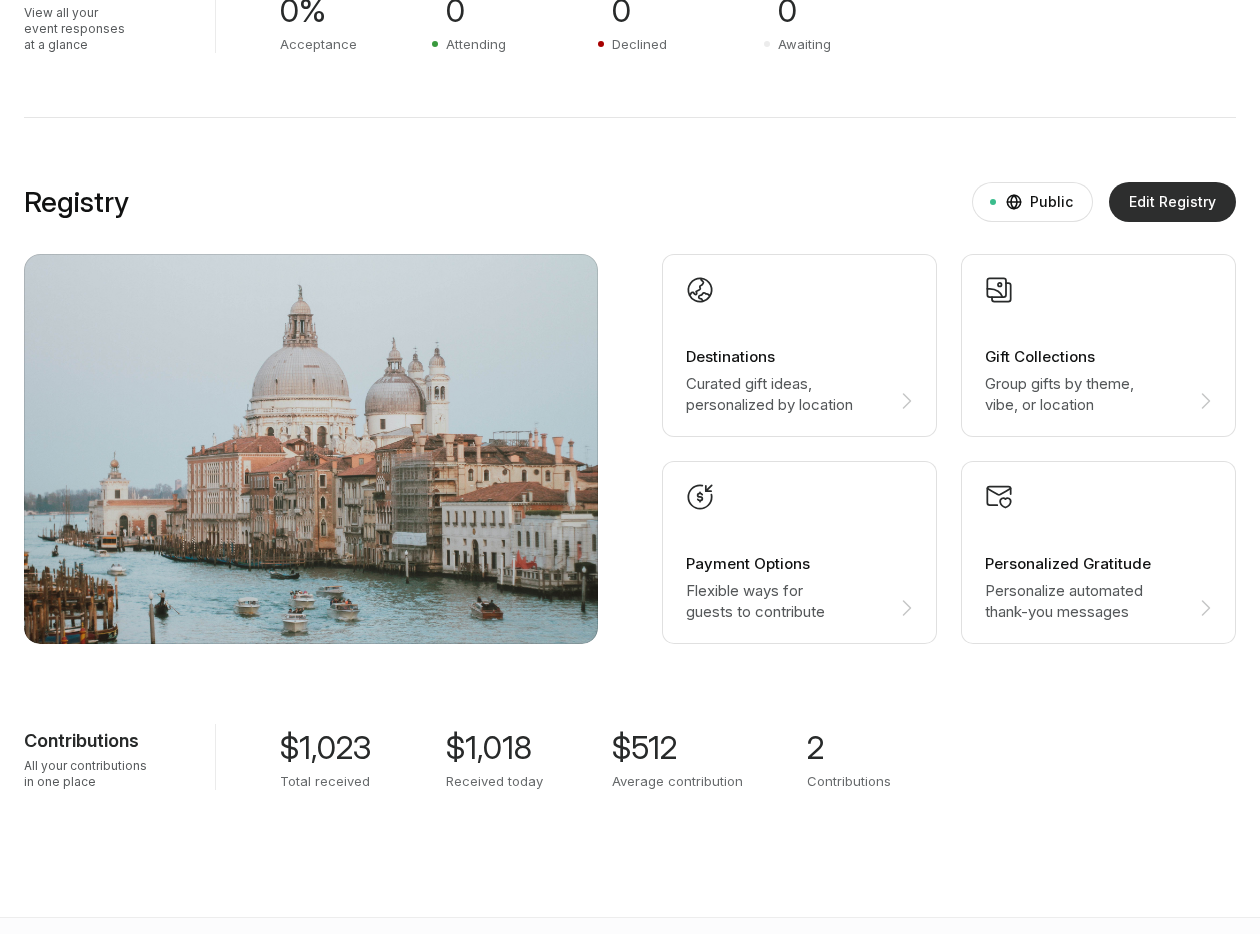click on "Edit Registry" at bounding box center [1172, 202] 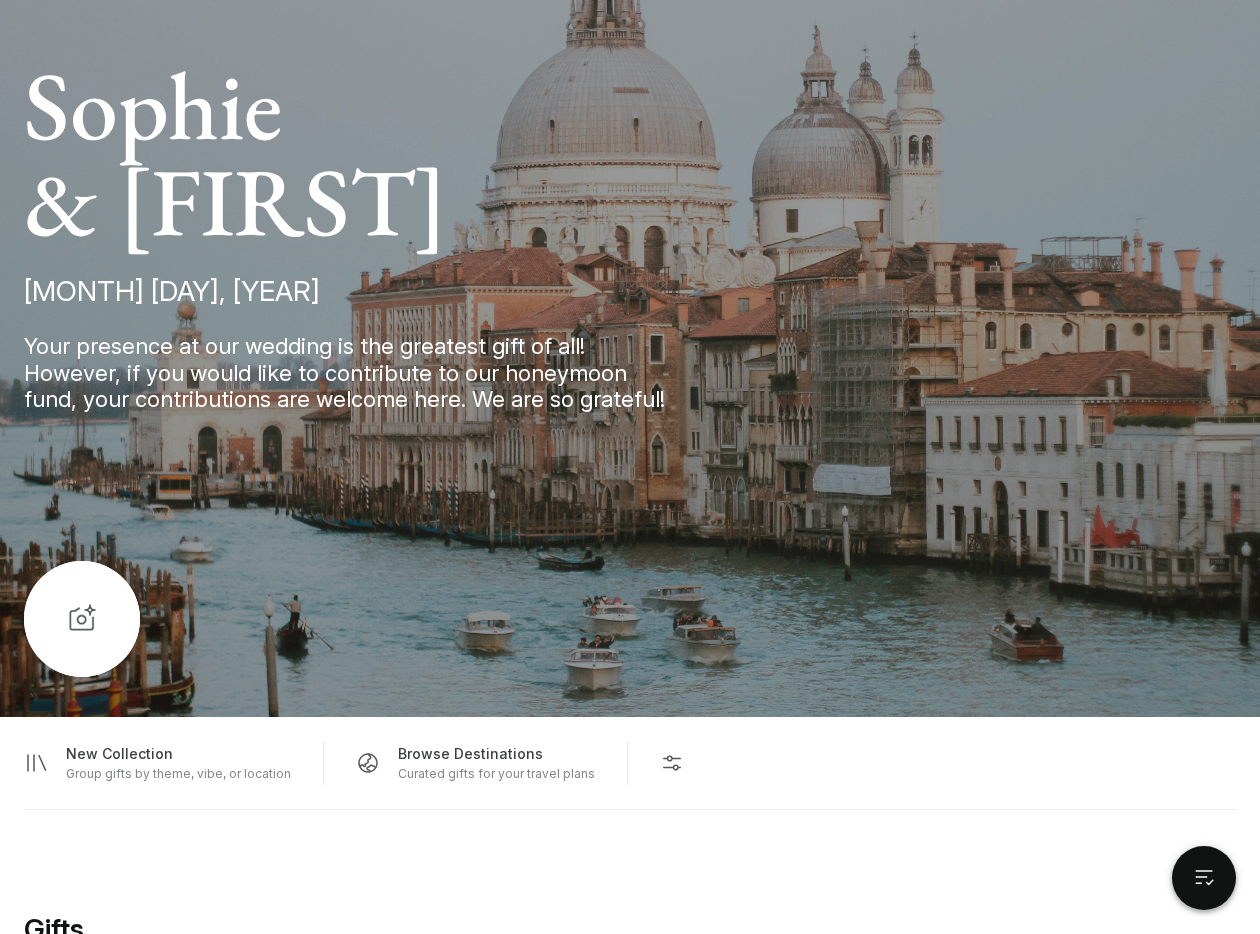 scroll, scrollTop: 0, scrollLeft: 0, axis: both 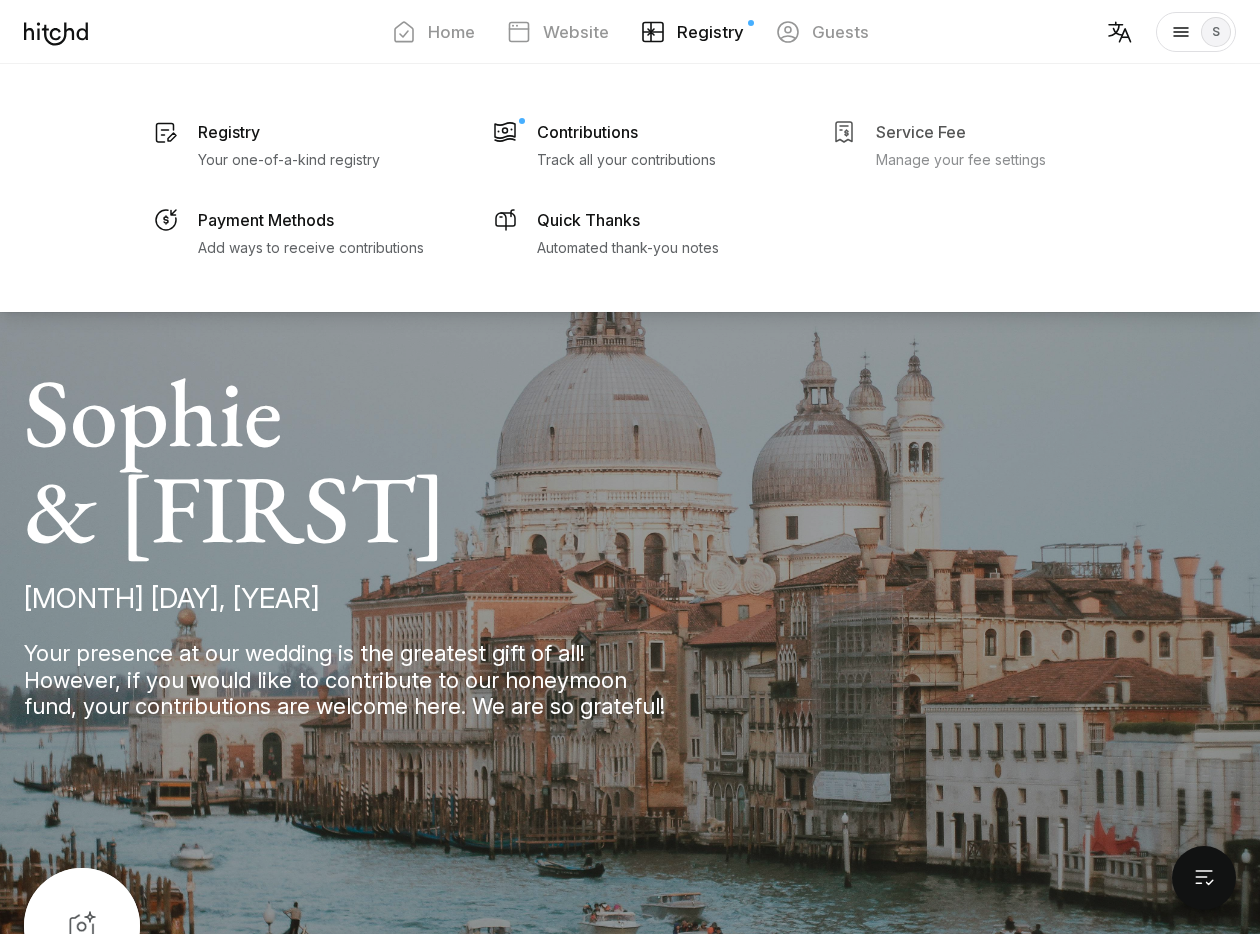 click on "Service Fee
Manage your fee settings" at bounding box center (291, 144) 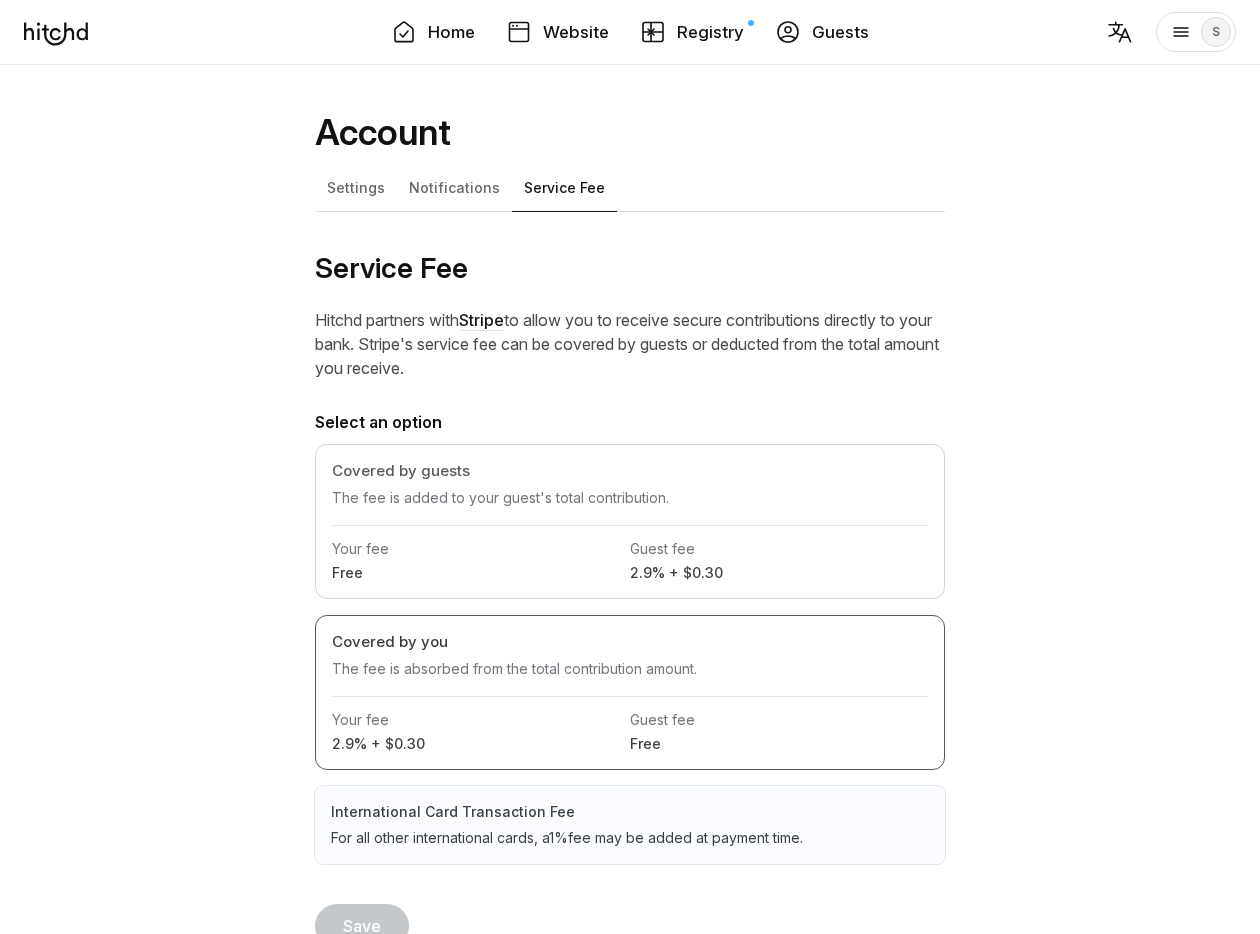 scroll, scrollTop: 39, scrollLeft: 0, axis: vertical 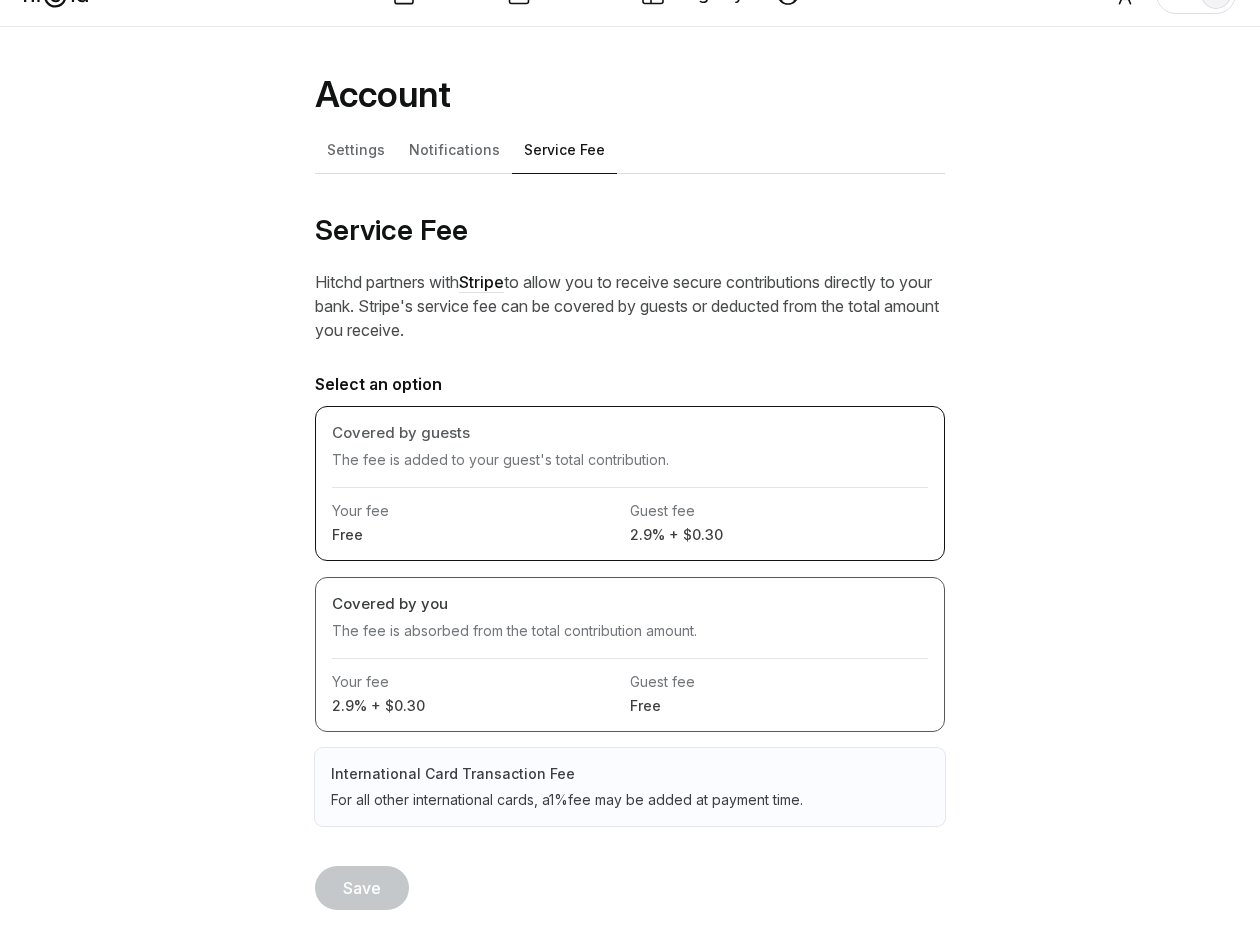 click on "Your fee
Free" at bounding box center (481, 525) 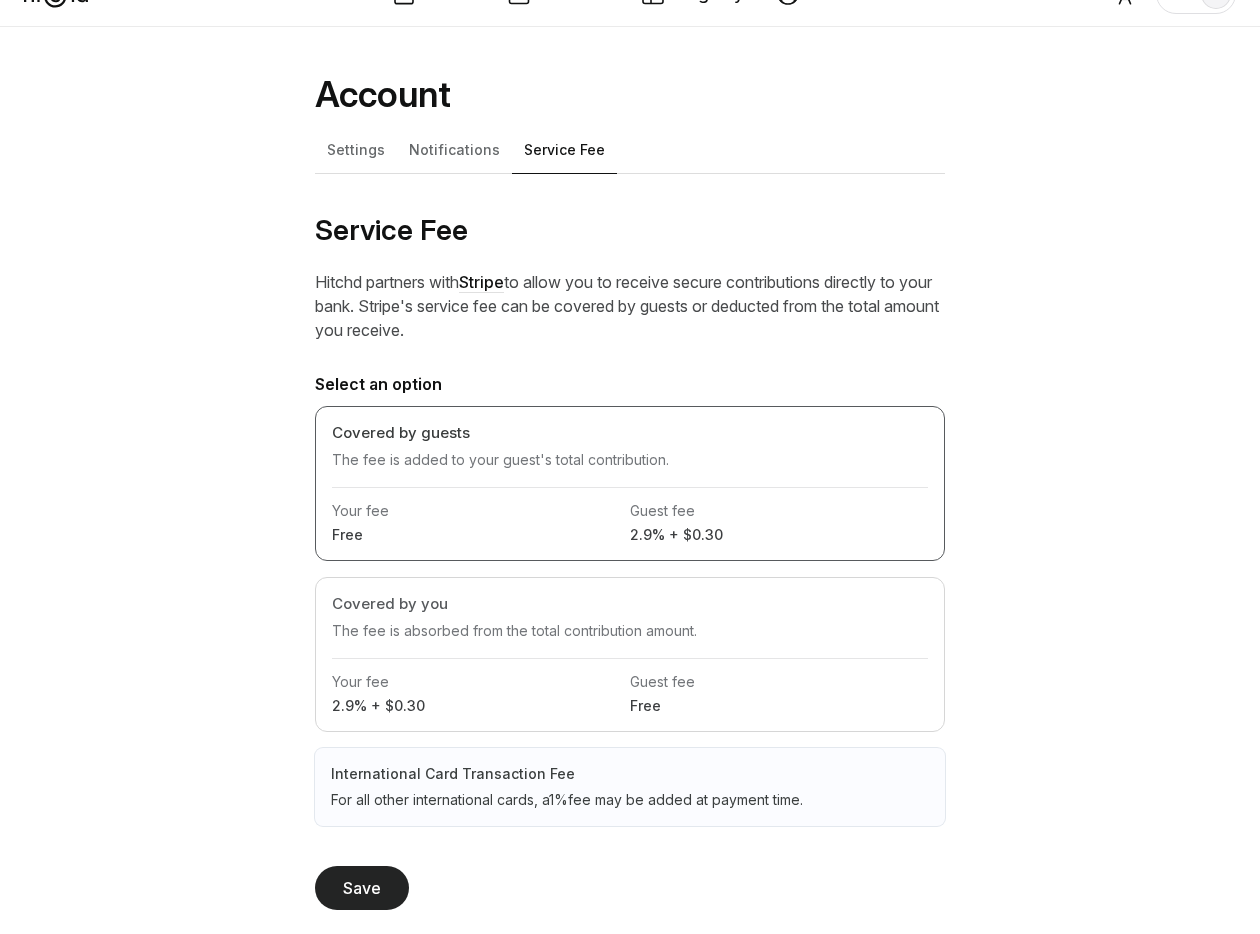 click on "Save" at bounding box center (362, 888) 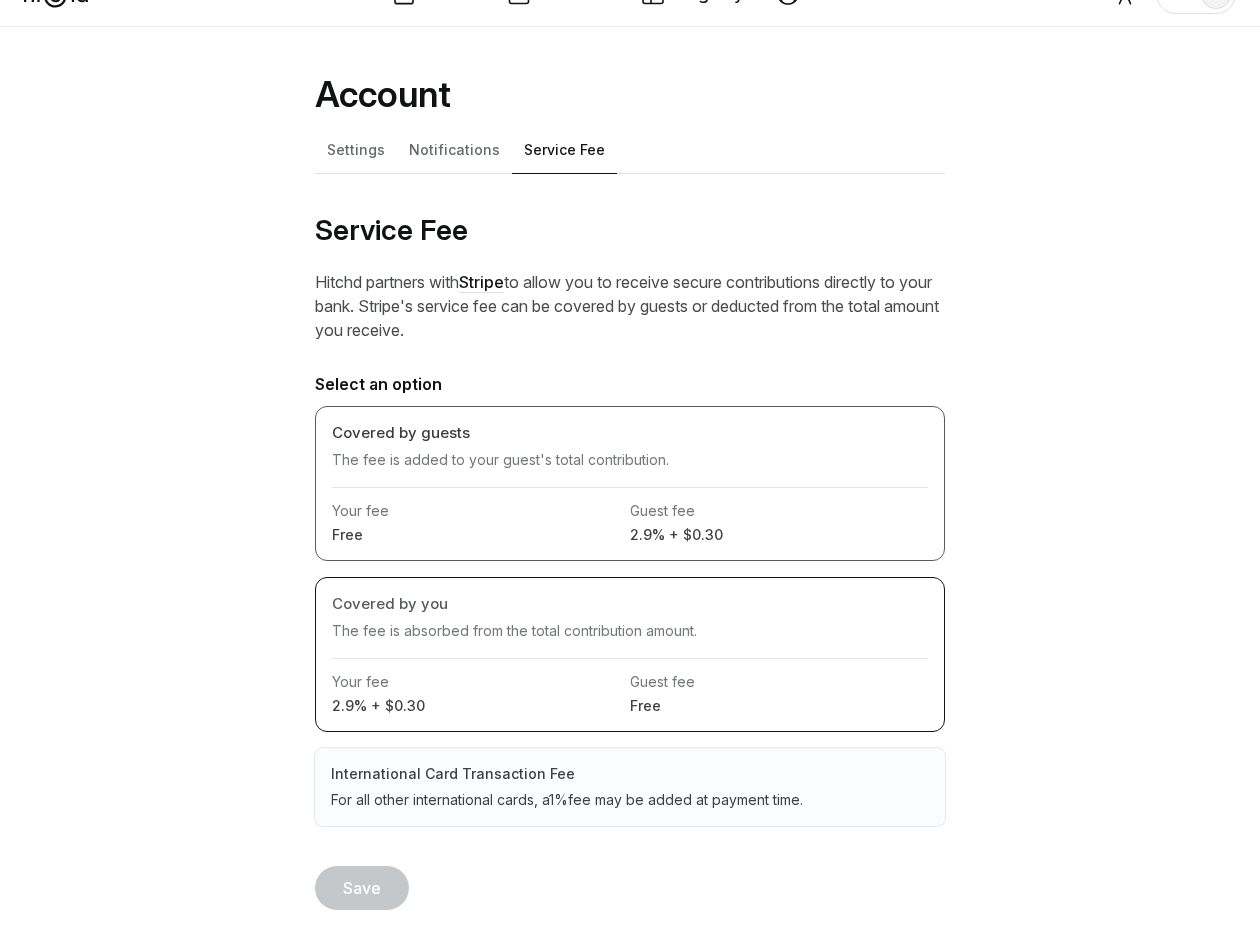 scroll, scrollTop: 0, scrollLeft: 0, axis: both 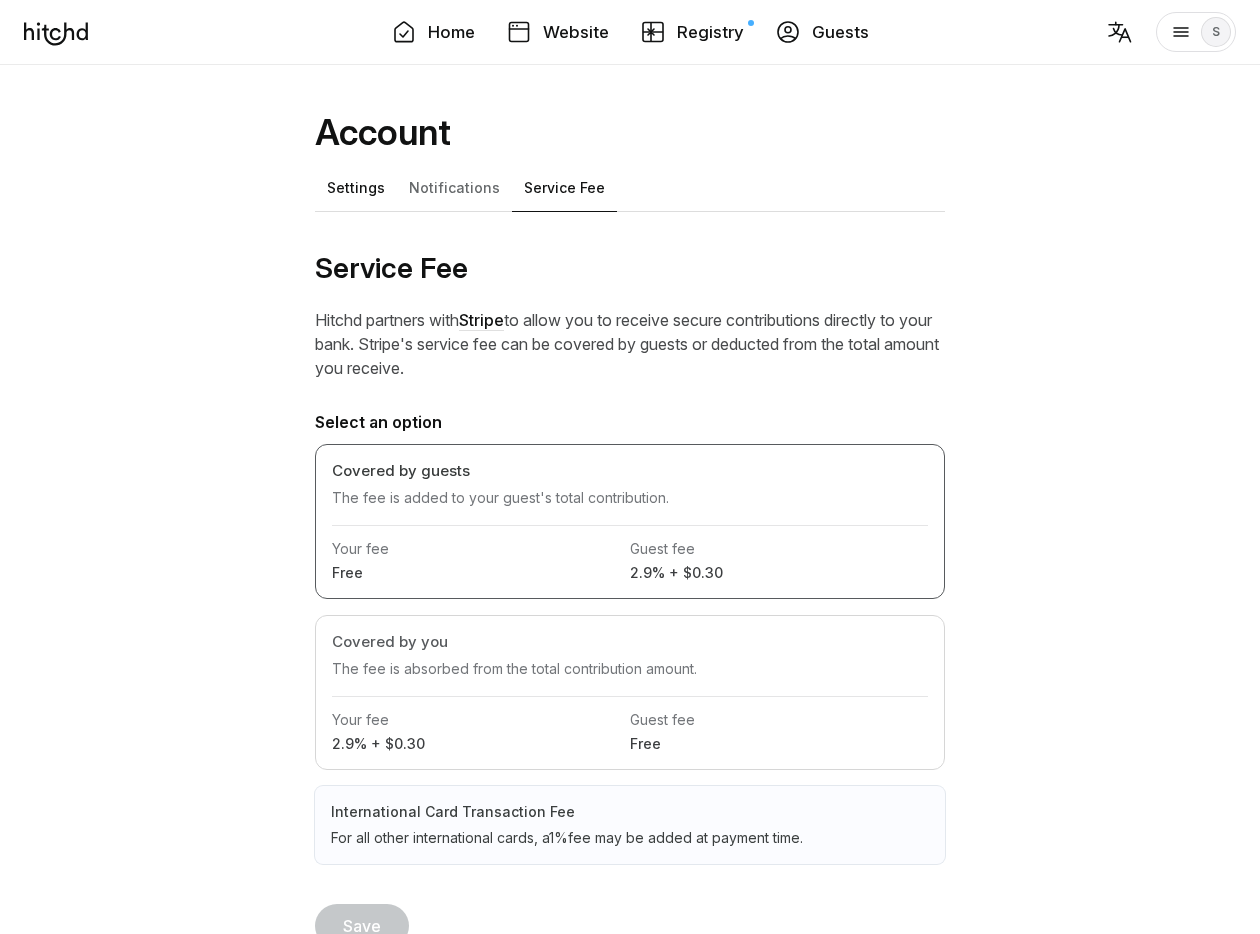 click on "Settings" at bounding box center [356, 184] 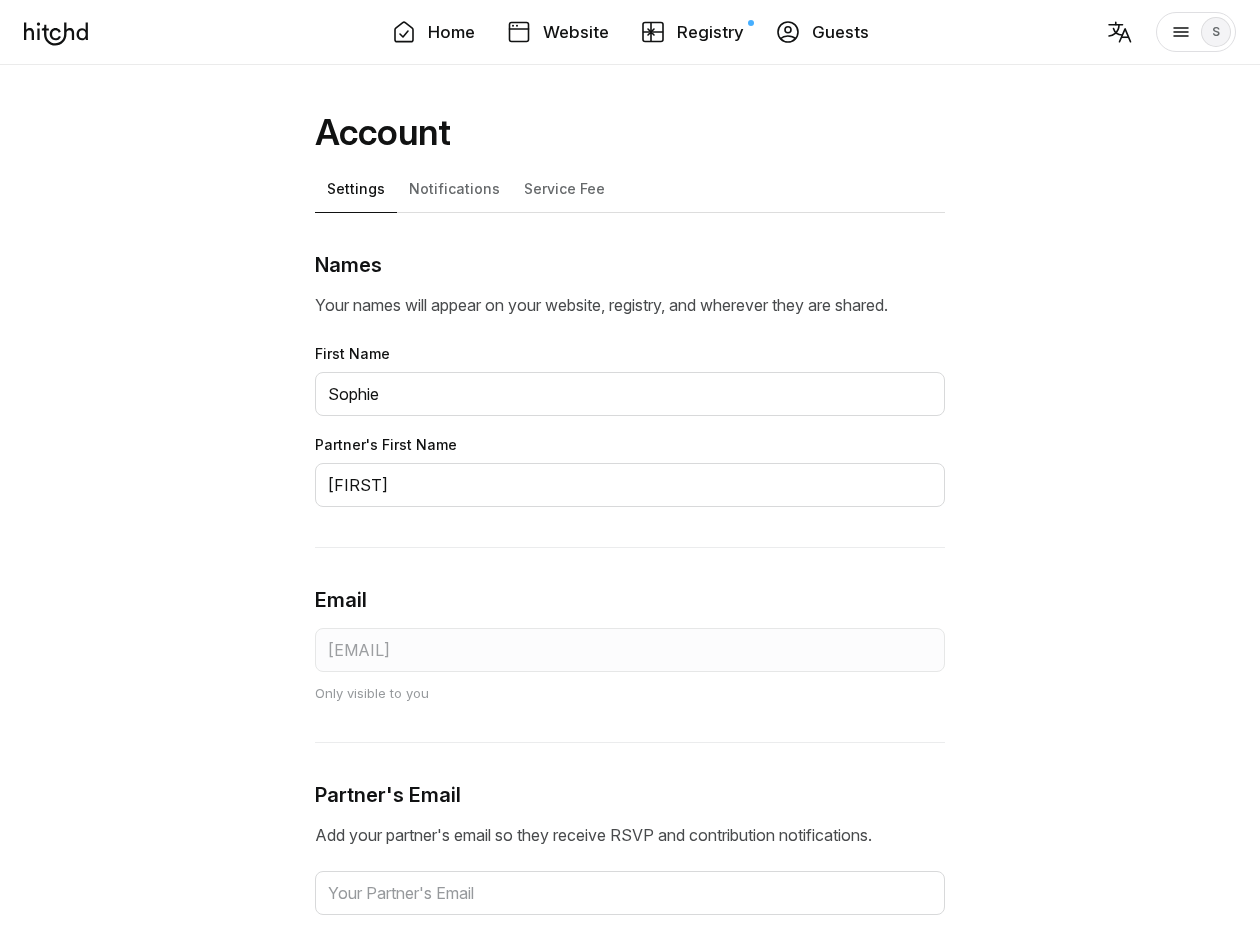 click on "Service Fee" at bounding box center [564, 189] 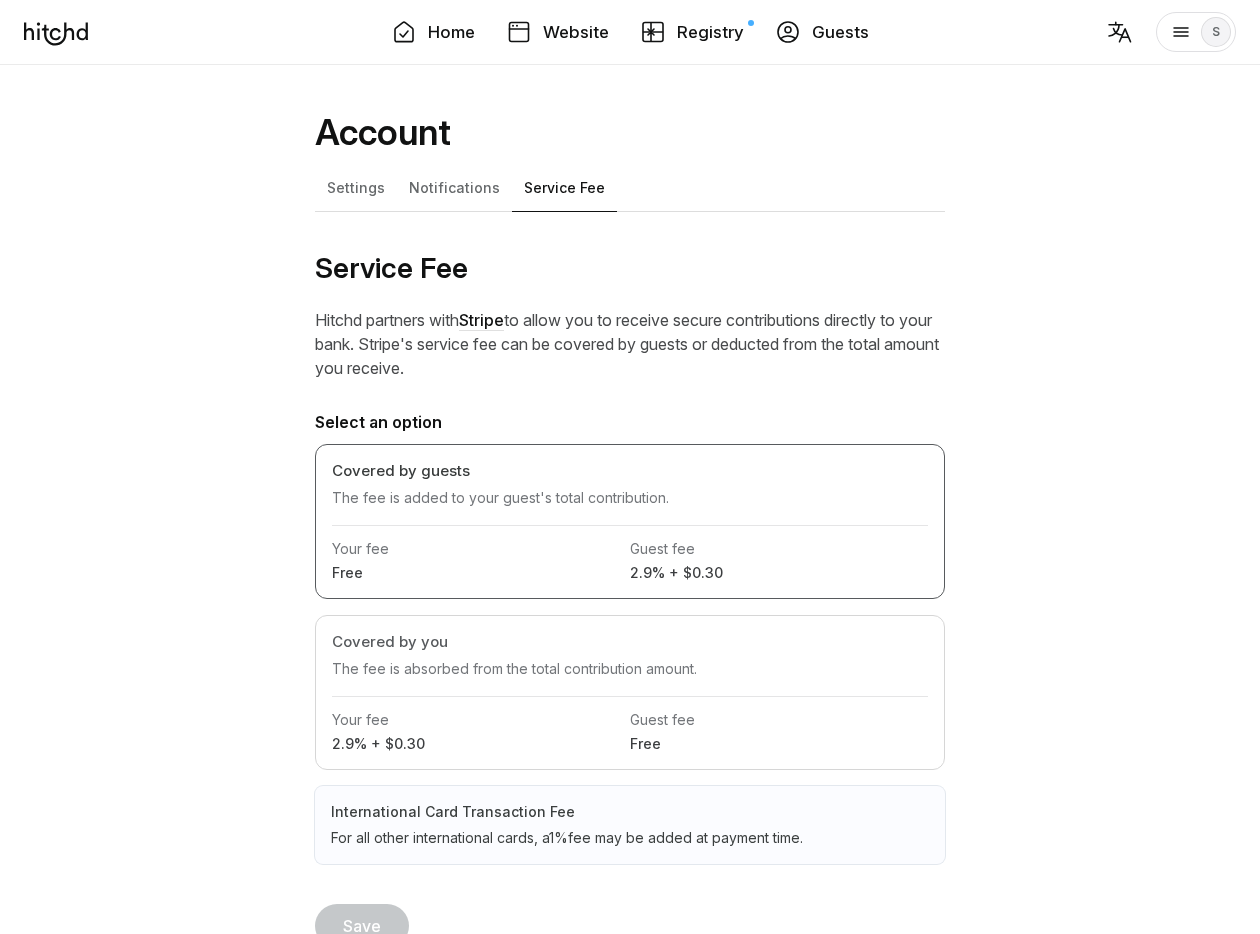 scroll, scrollTop: 39, scrollLeft: 0, axis: vertical 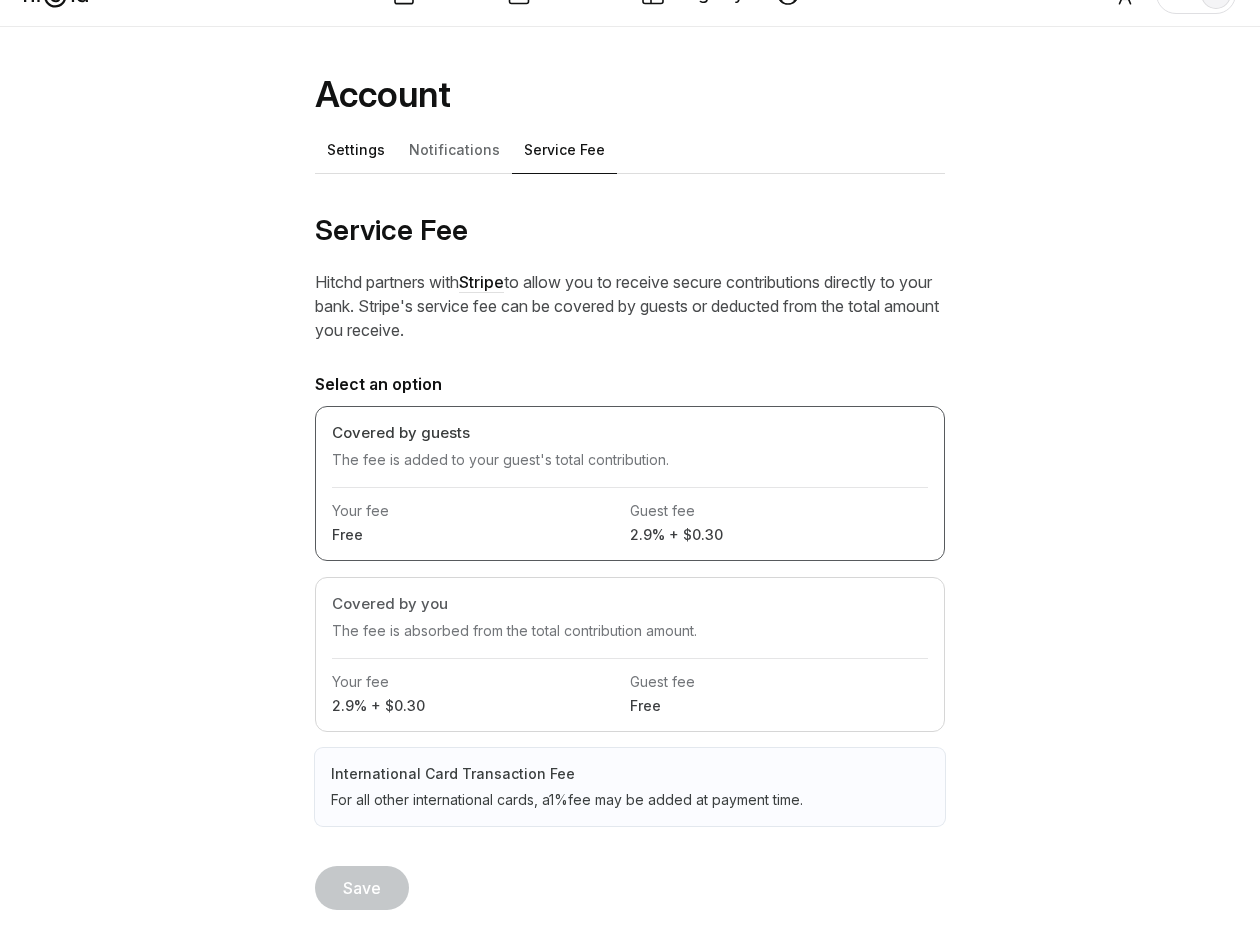 click on "Settings" at bounding box center (356, 146) 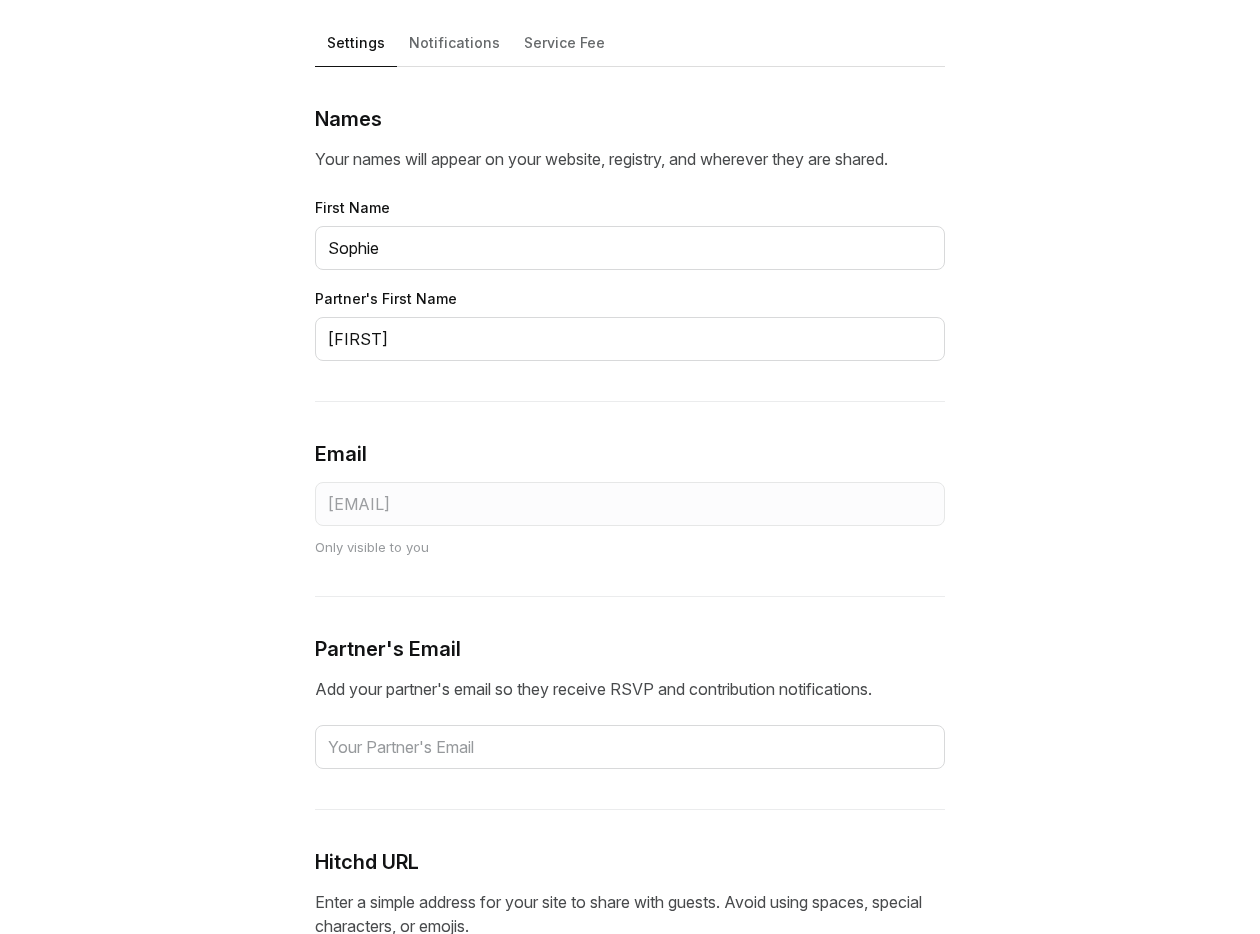 scroll, scrollTop: 0, scrollLeft: 0, axis: both 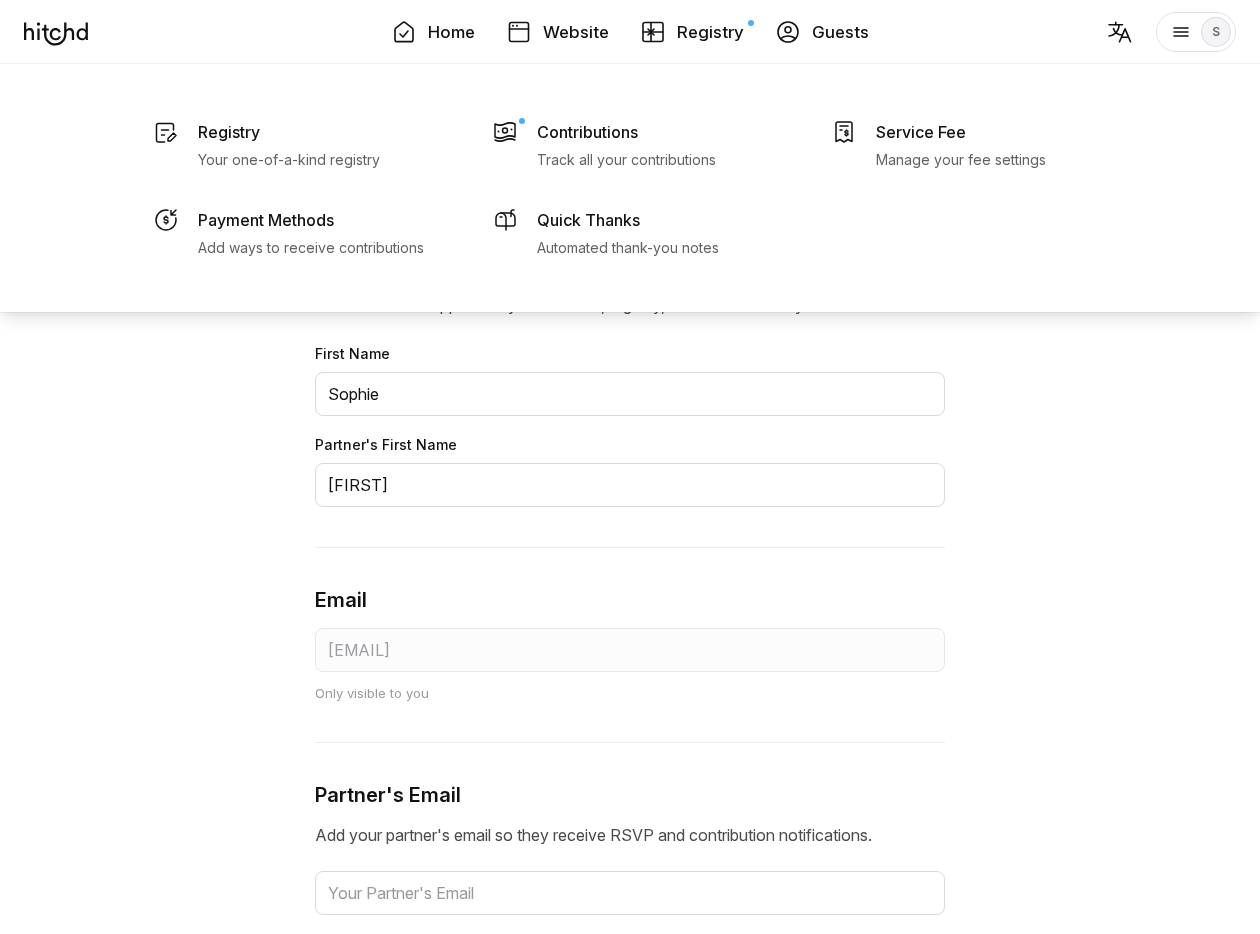 click on "Registry" at bounding box center (710, 32) 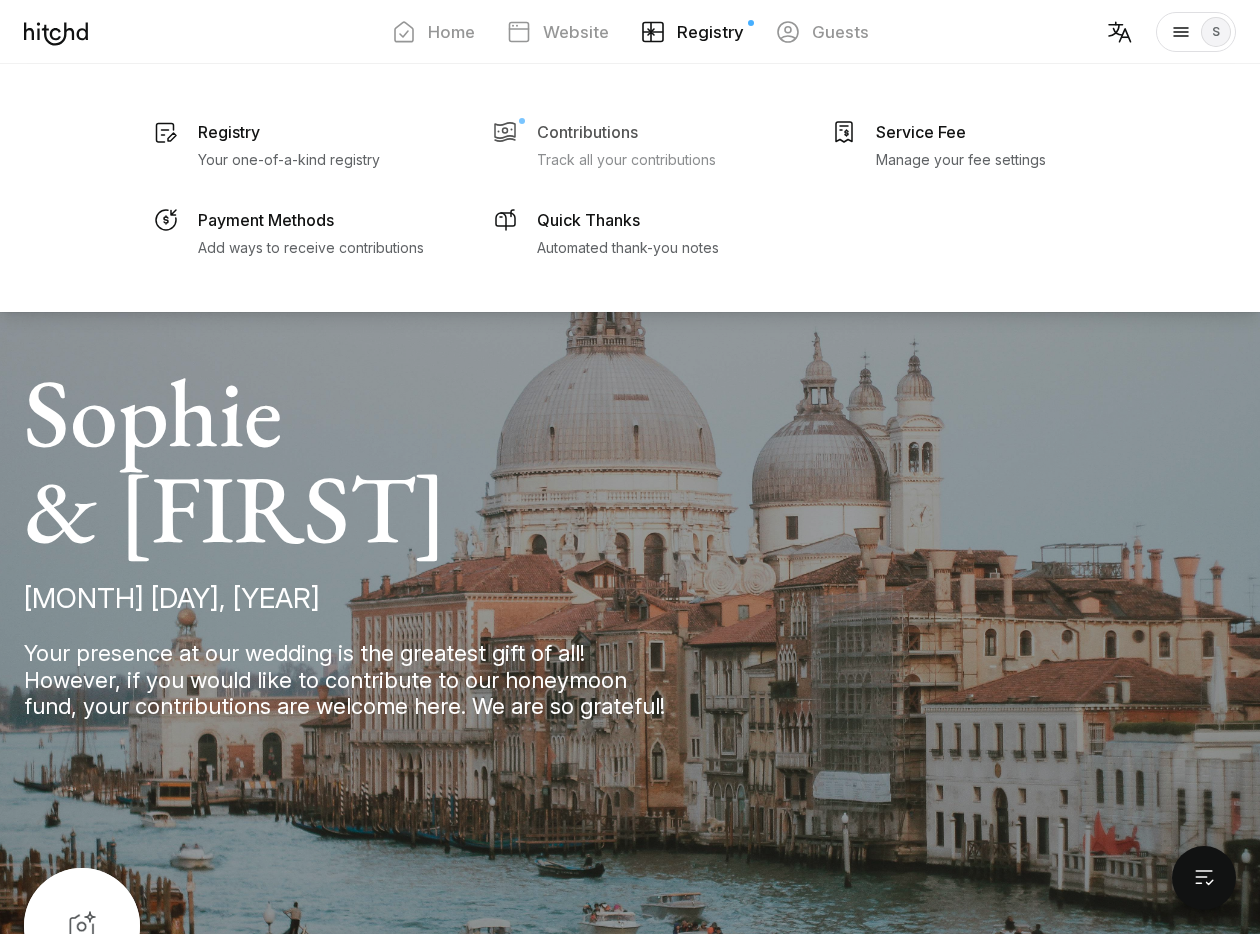 click on "Track all your contributions" at bounding box center [289, 160] 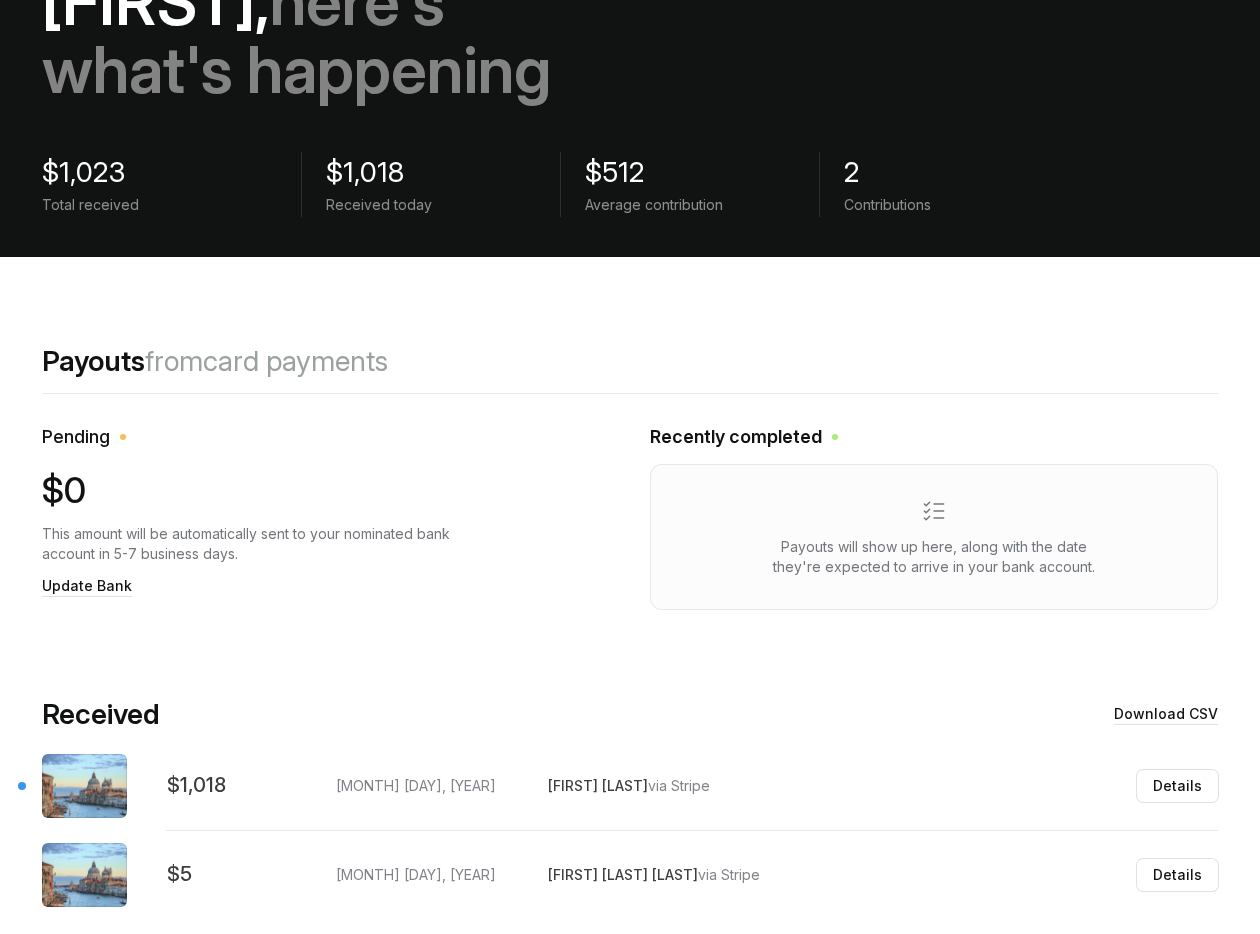 scroll, scrollTop: 236, scrollLeft: 0, axis: vertical 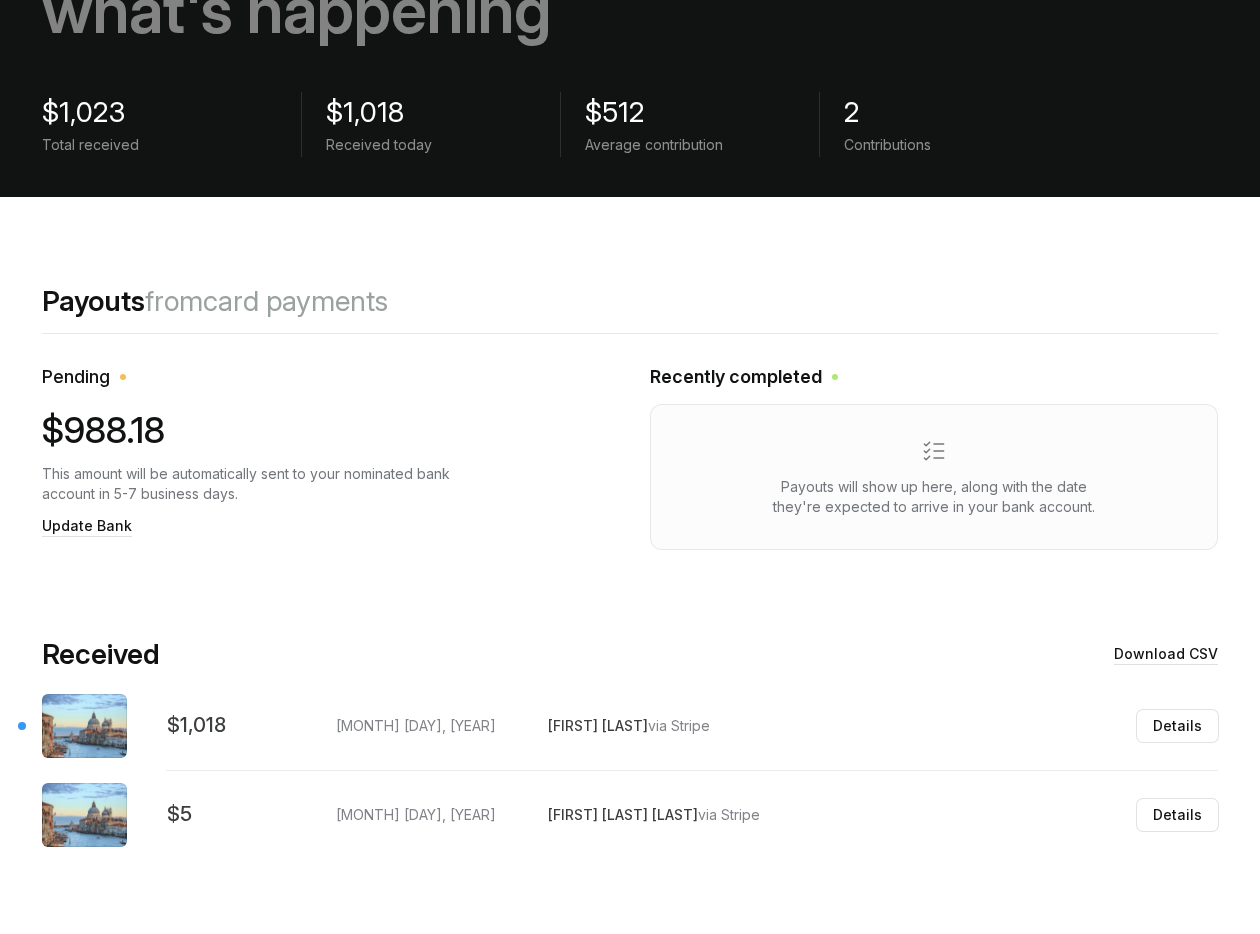 click on "Payouts will show up here, along with the date they're expected to arrive in your bank account." at bounding box center [934, 497] 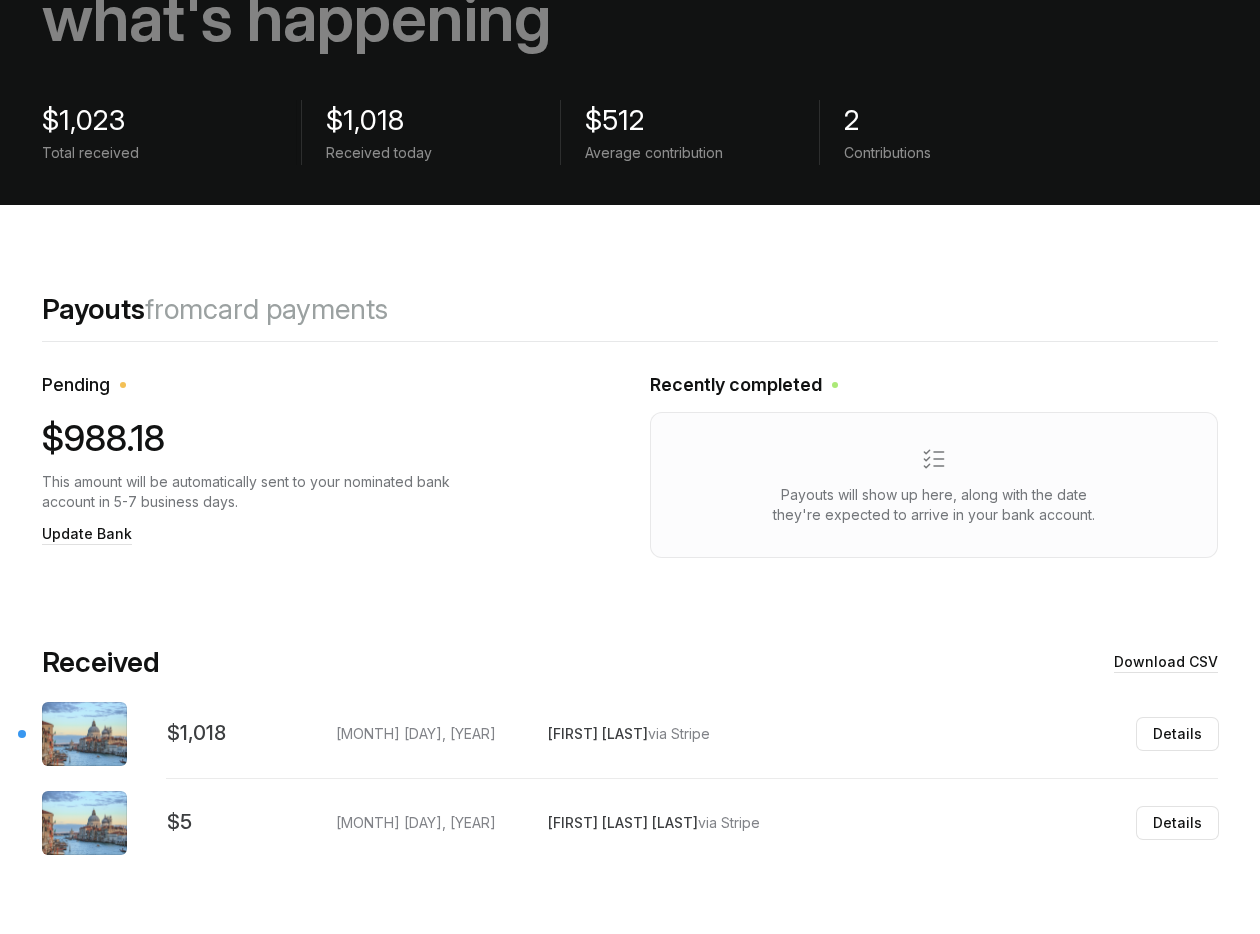 scroll, scrollTop: 236, scrollLeft: 0, axis: vertical 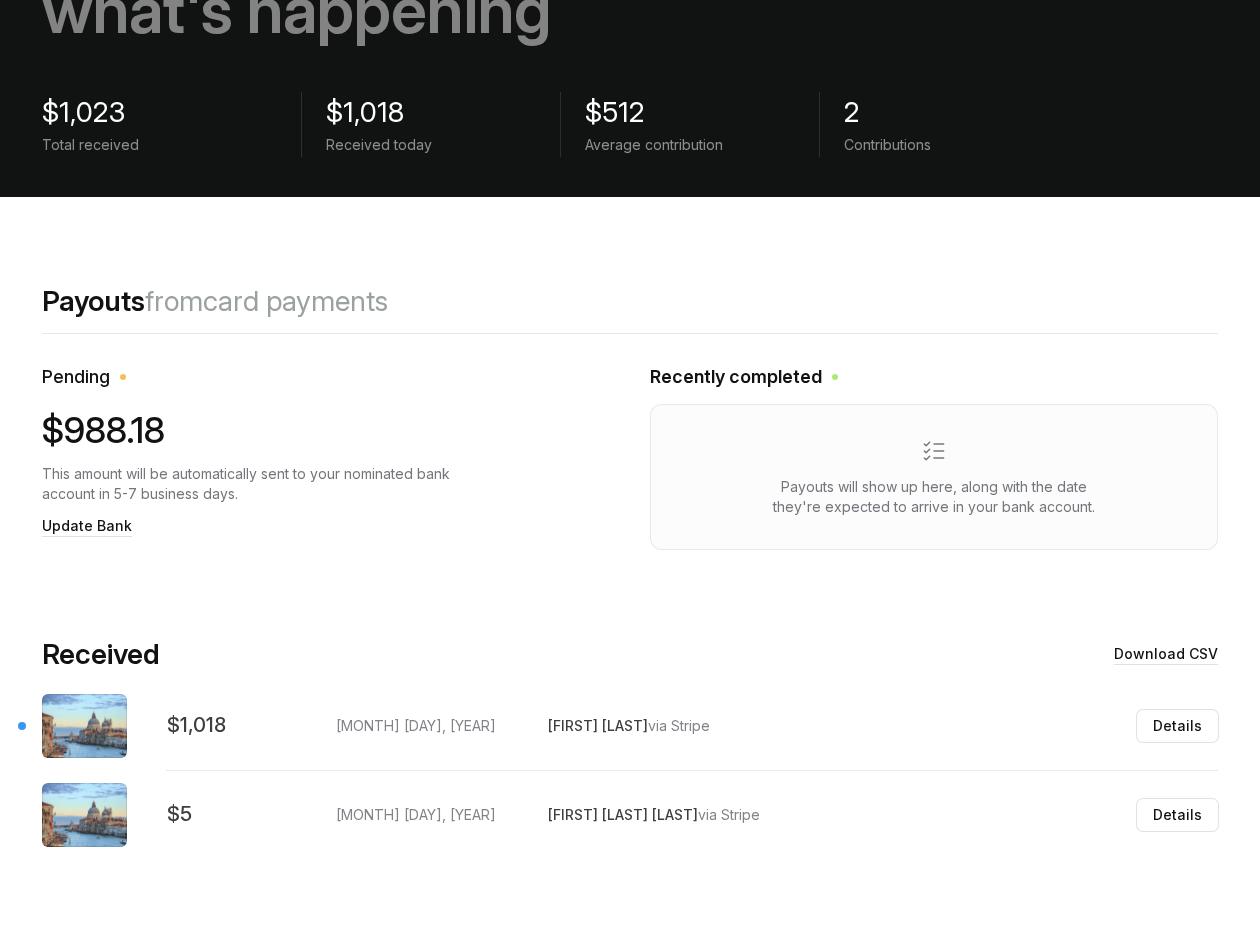 click on "Payouts will show up here, along with the date they're expected to arrive in your bank account." at bounding box center [934, 477] 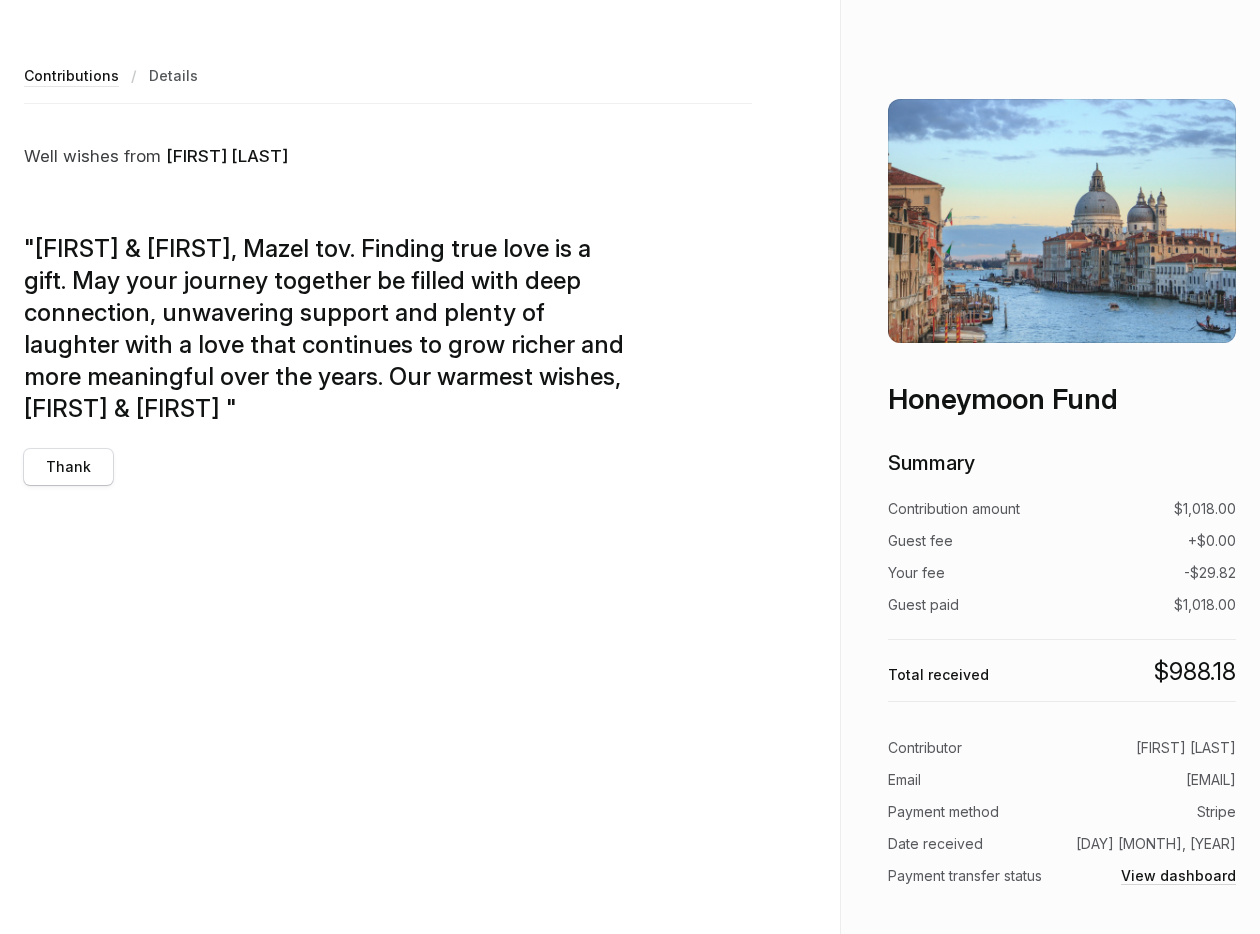 scroll, scrollTop: 0, scrollLeft: 0, axis: both 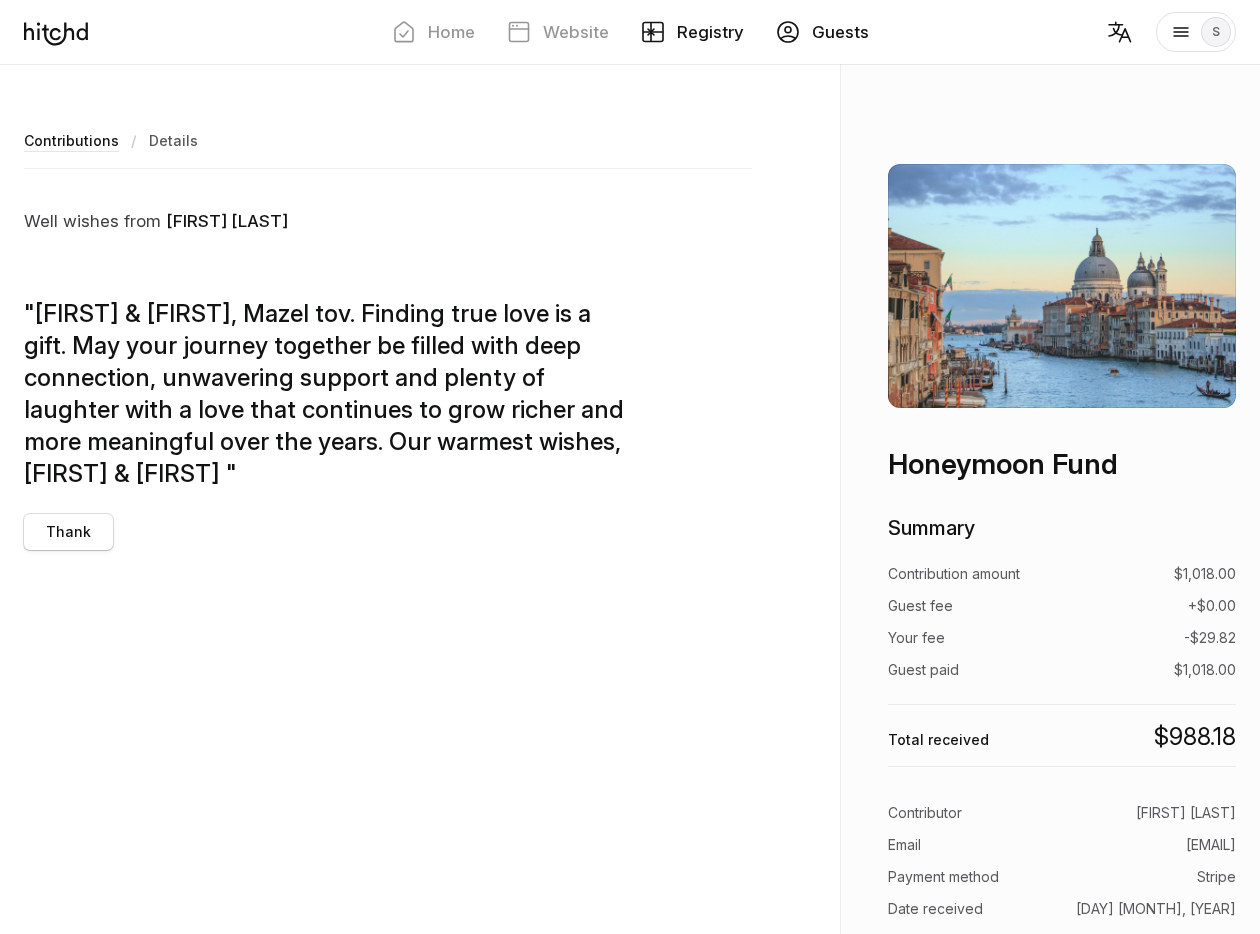 click on "Guests" at bounding box center [840, 32] 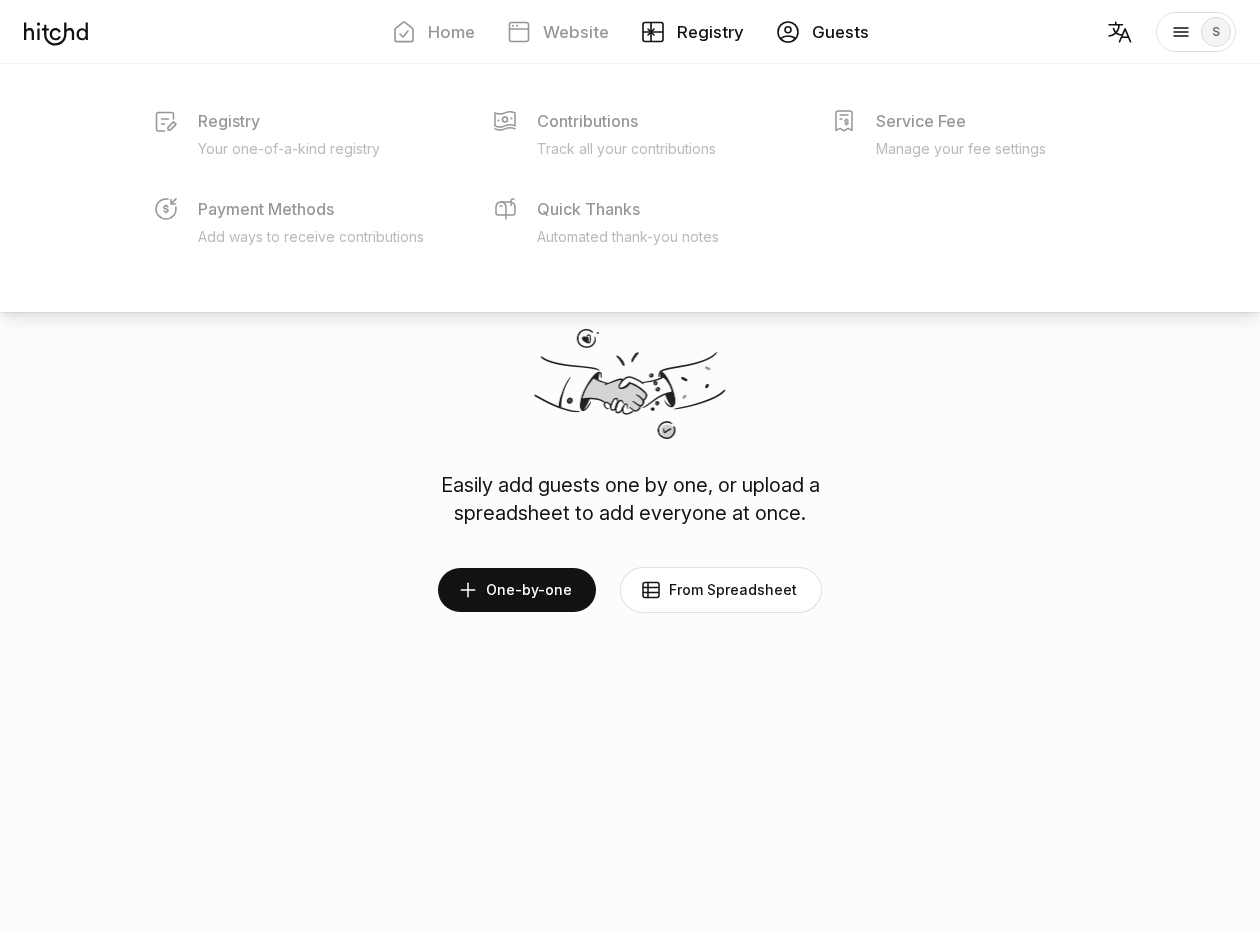 click at bounding box center (653, 32) 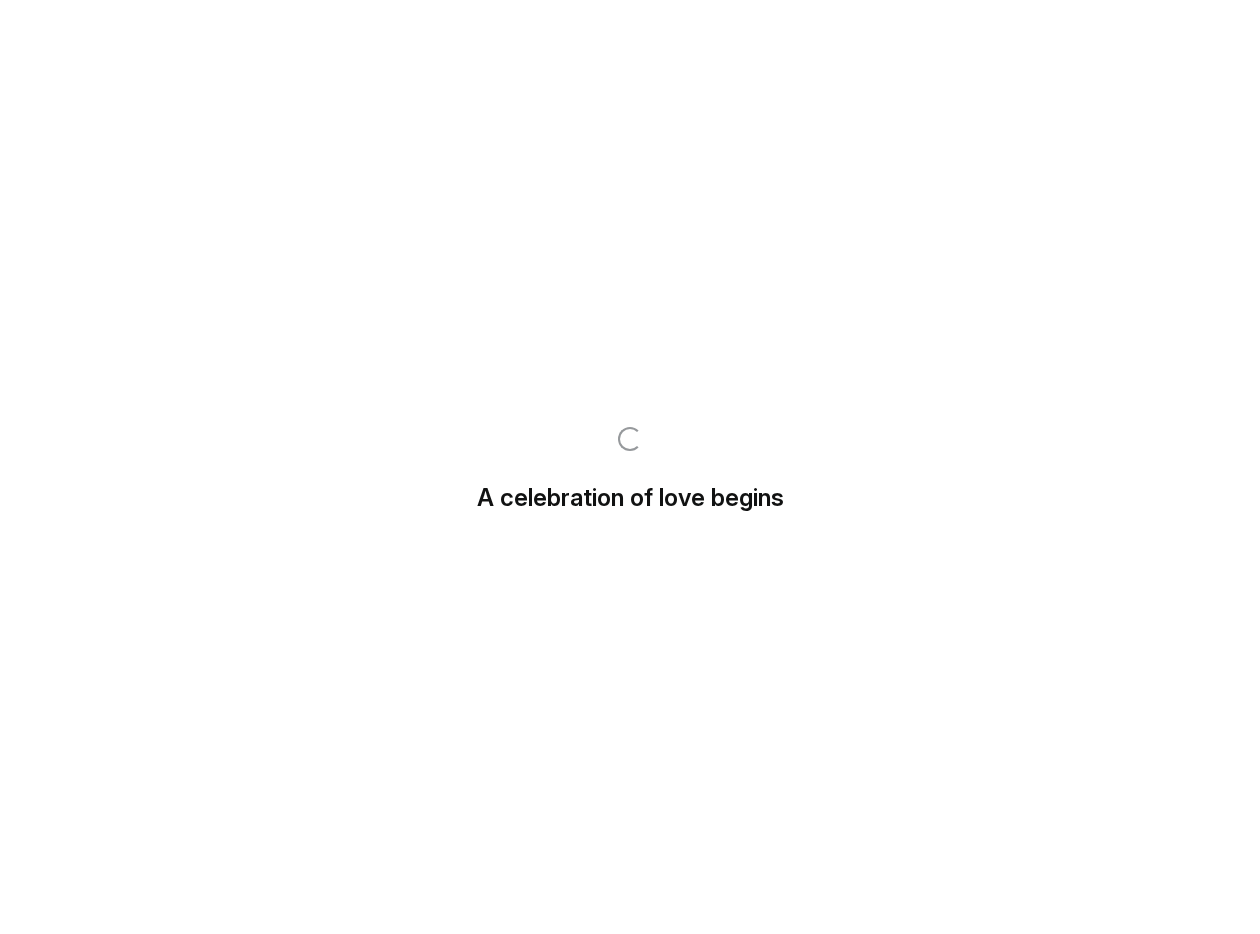 scroll, scrollTop: 0, scrollLeft: 0, axis: both 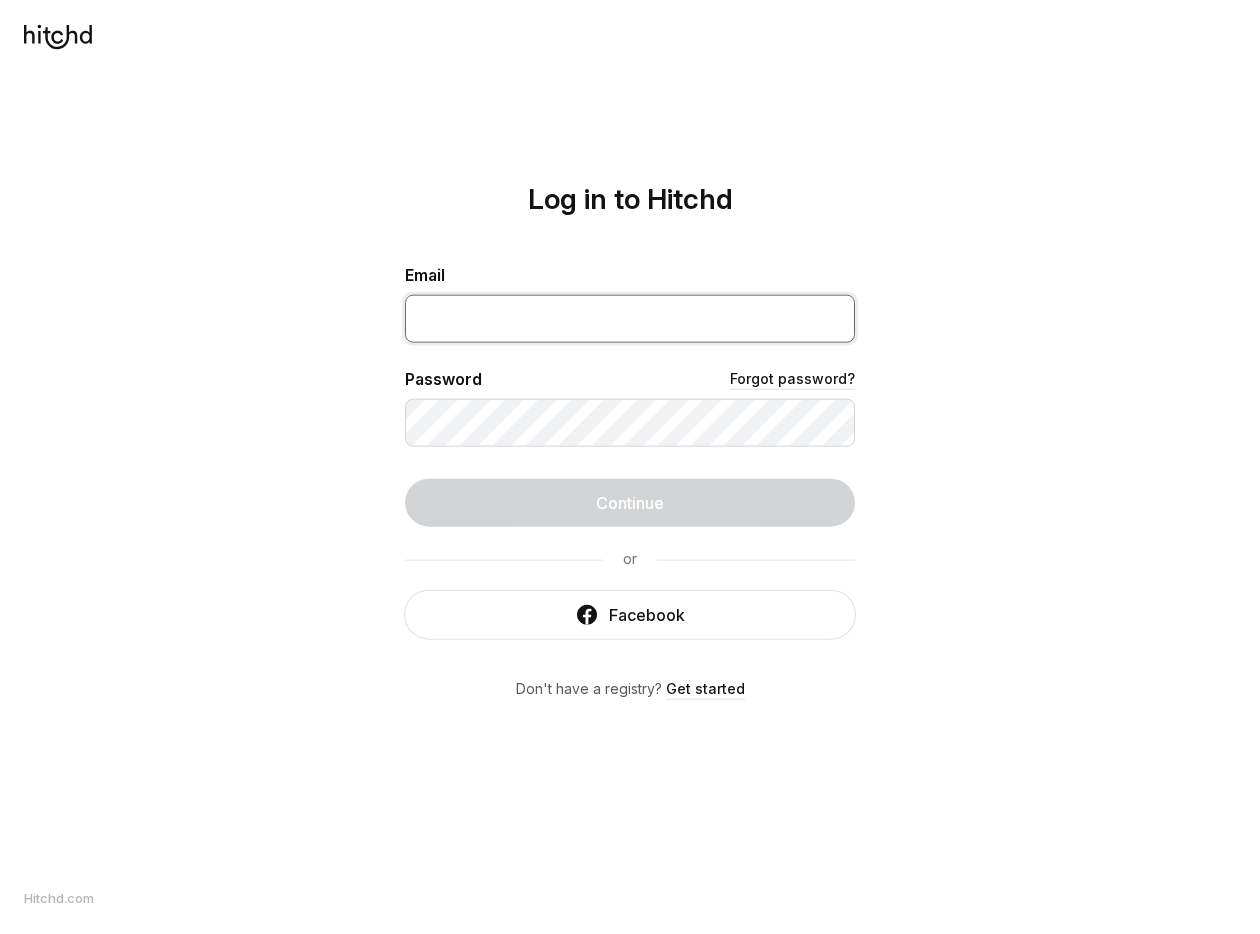 type on "[EMAIL]" 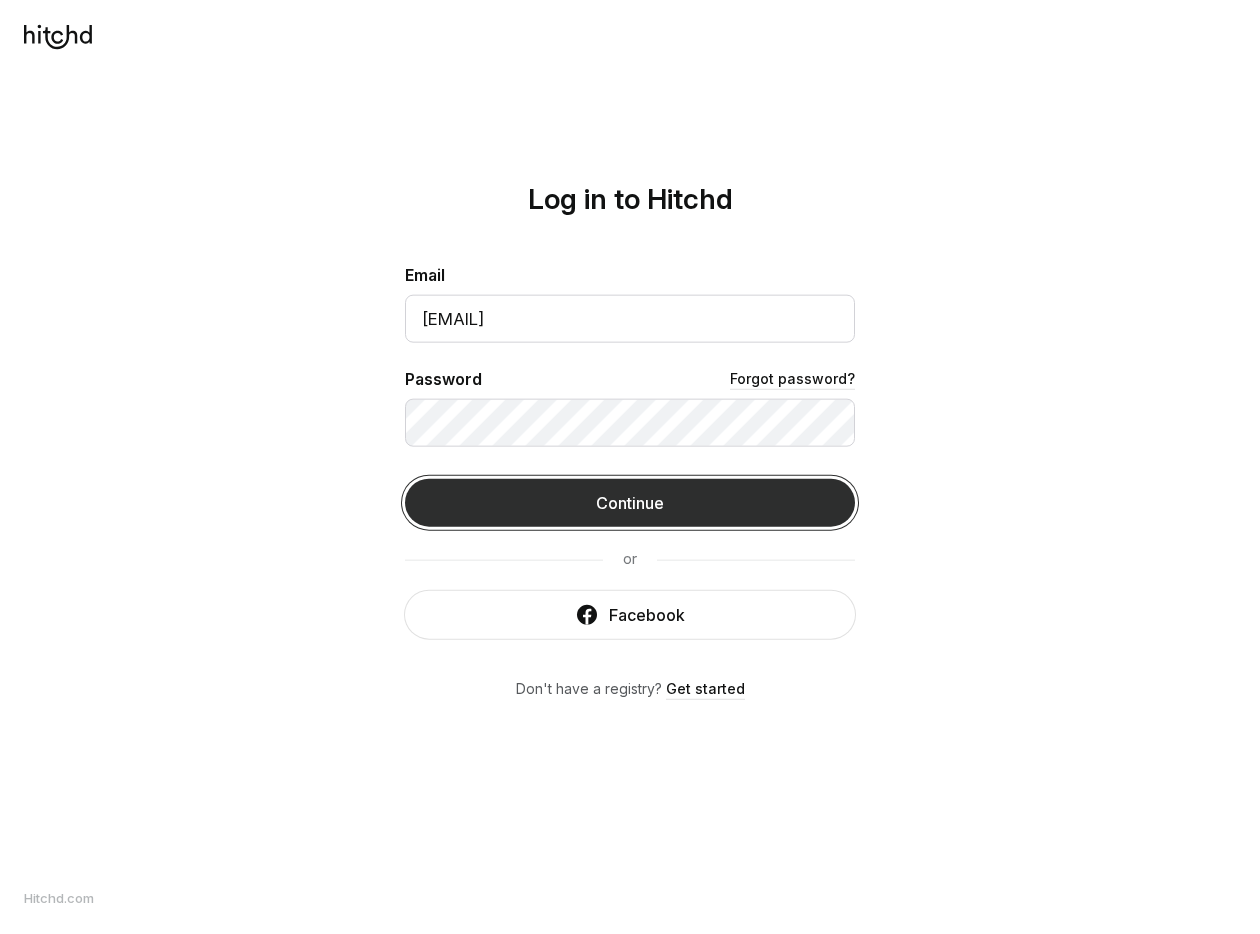 click on "Continue" at bounding box center [630, 503] 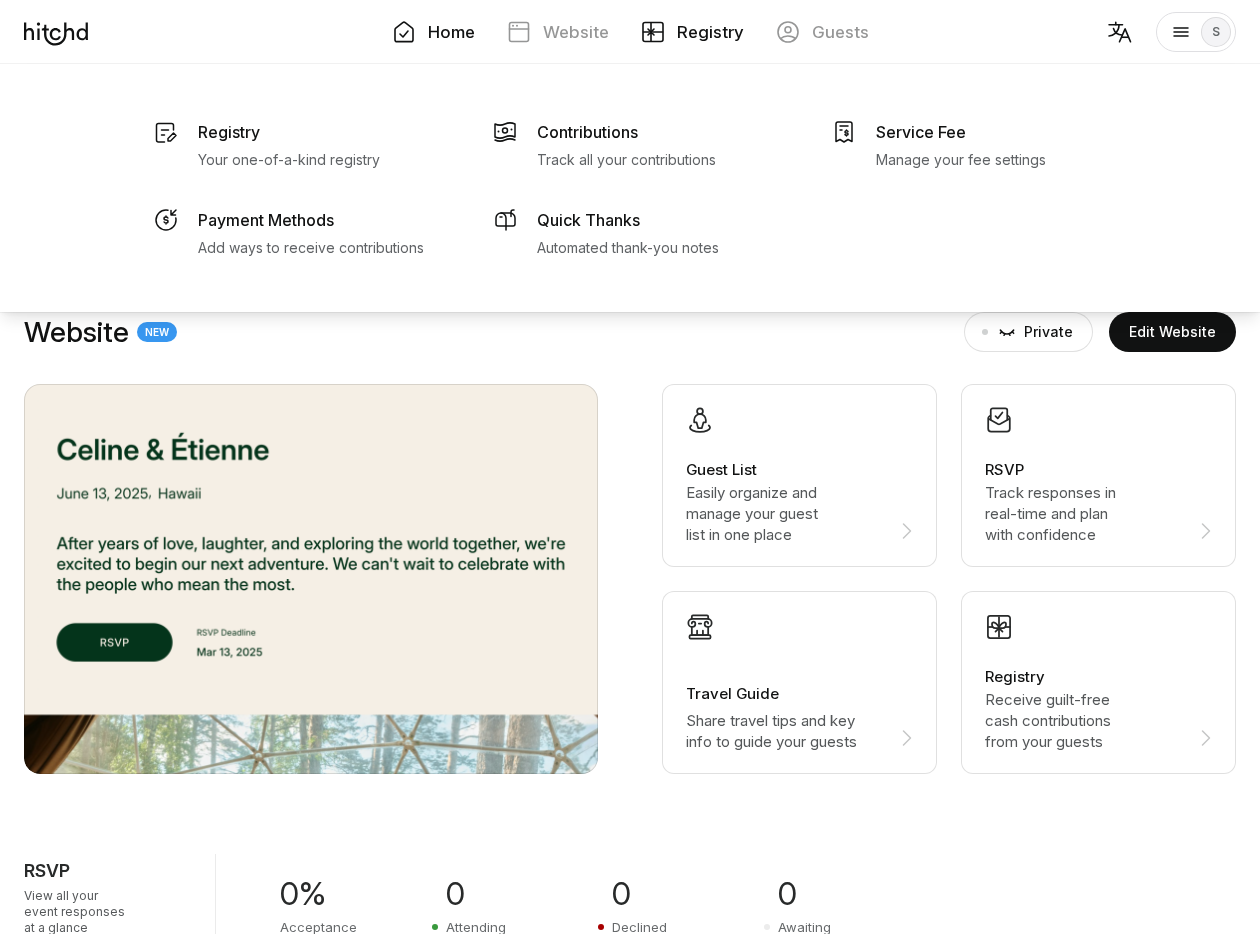click at bounding box center [653, 32] 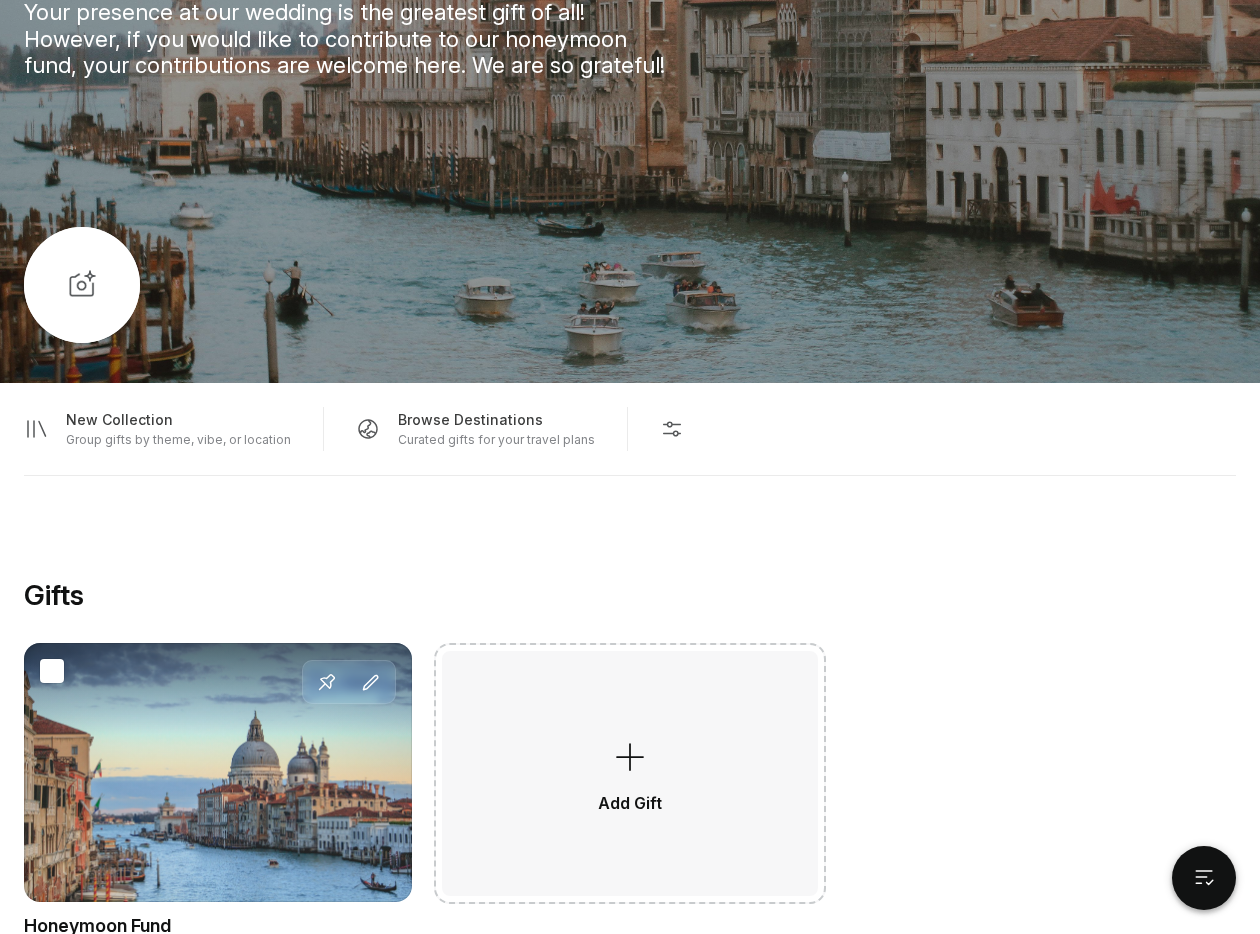 scroll, scrollTop: 0, scrollLeft: 0, axis: both 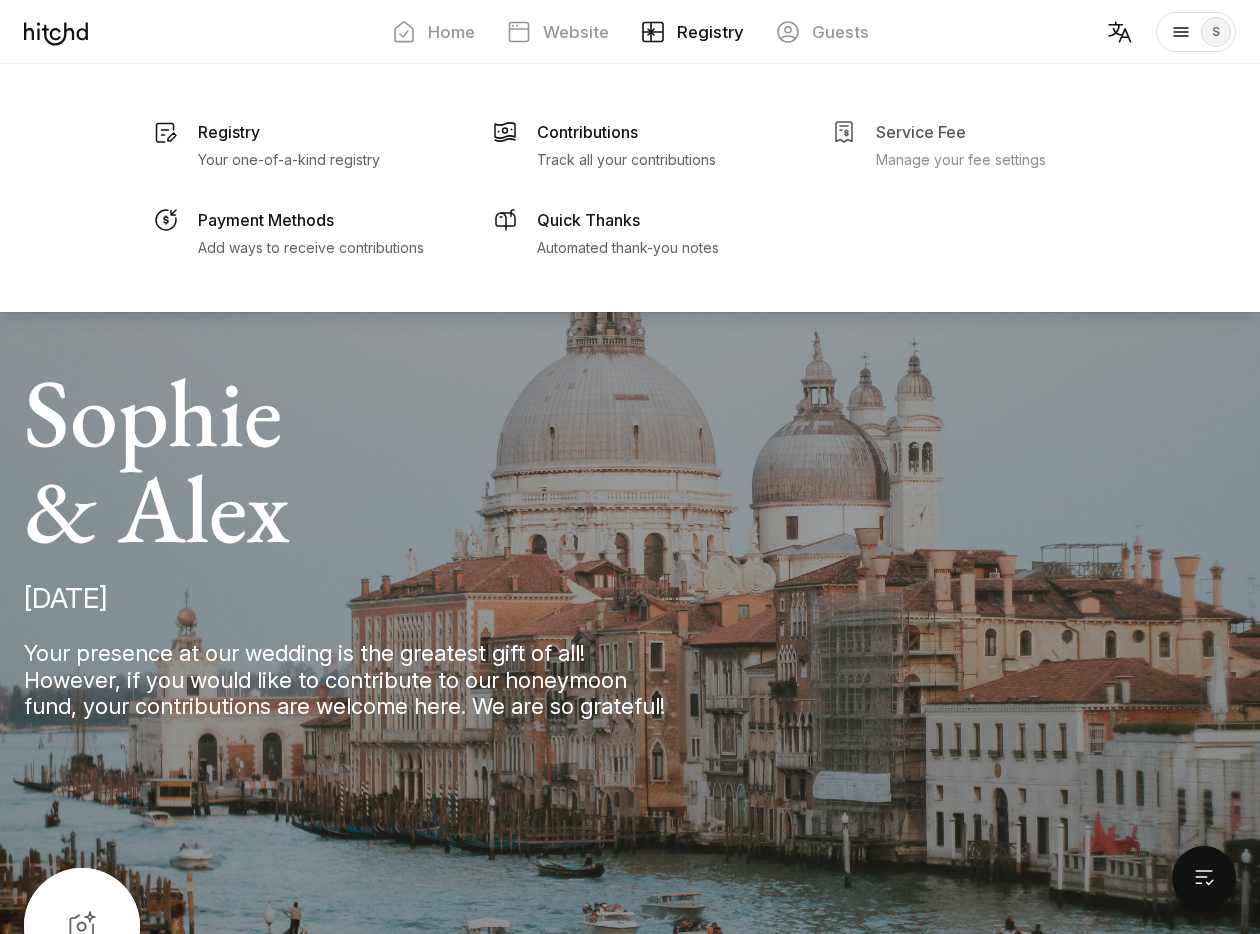 click on "Manage your fee settings" at bounding box center [289, 160] 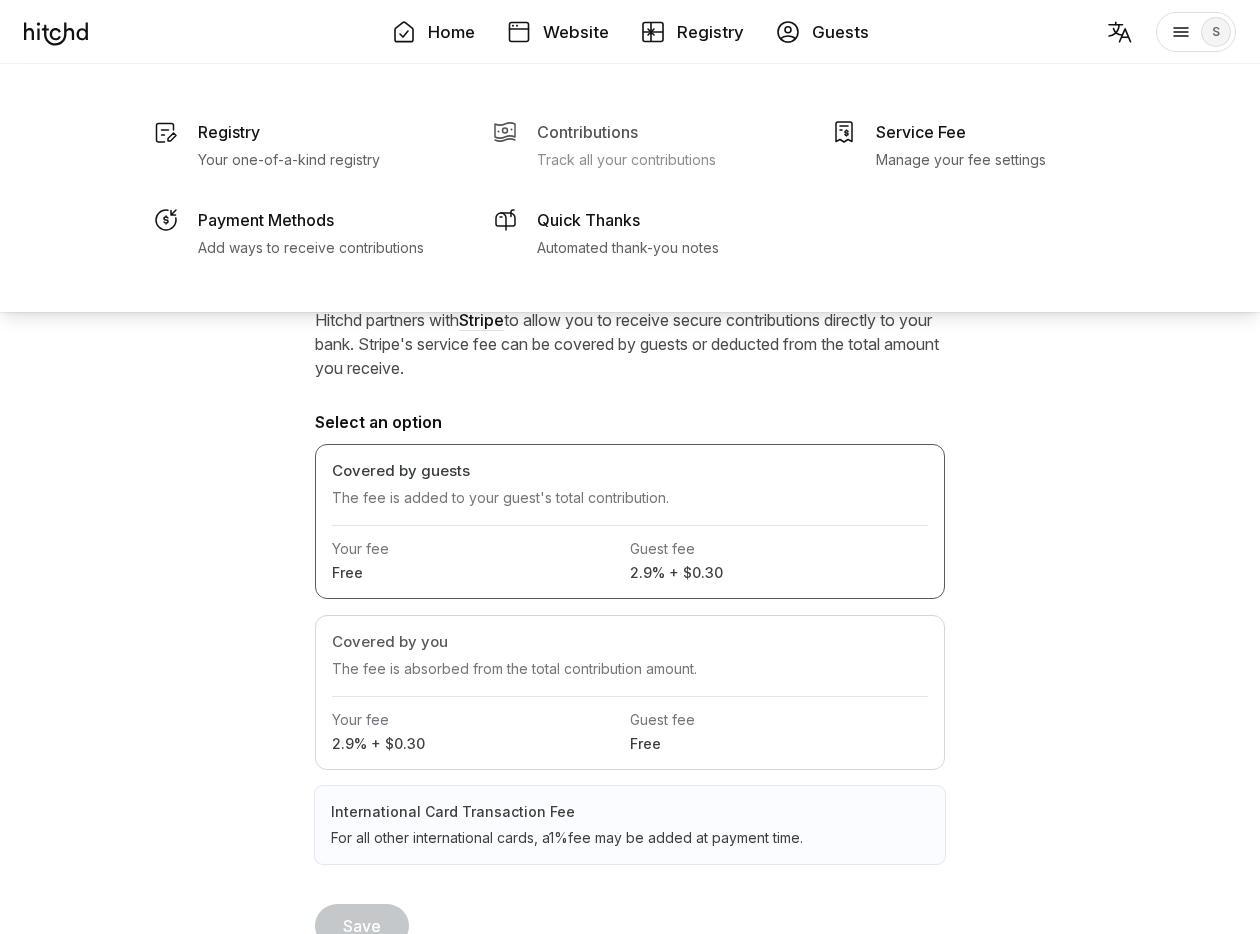 click on "Contributions
Track all your contributions" at bounding box center (289, 144) 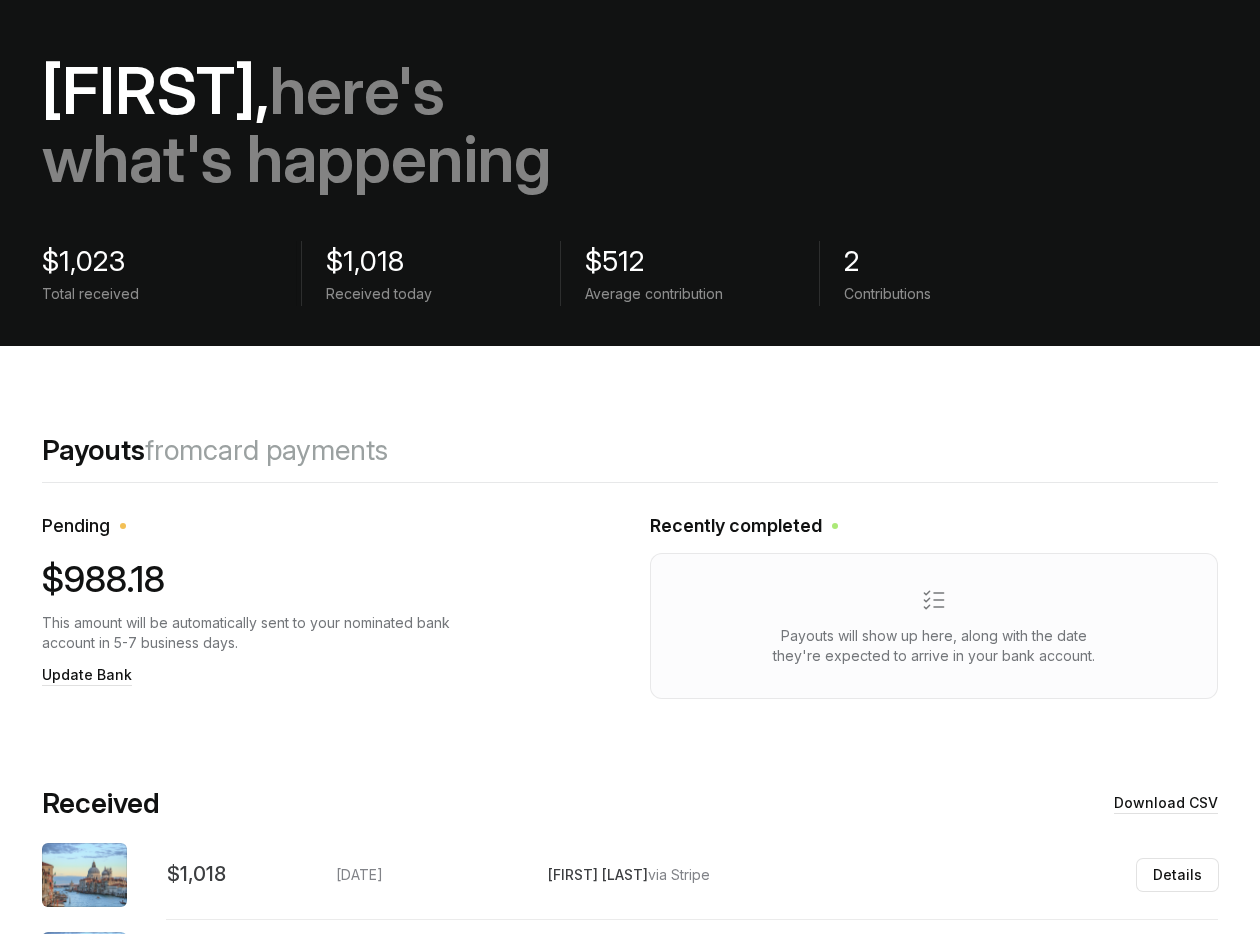 scroll, scrollTop: 236, scrollLeft: 0, axis: vertical 